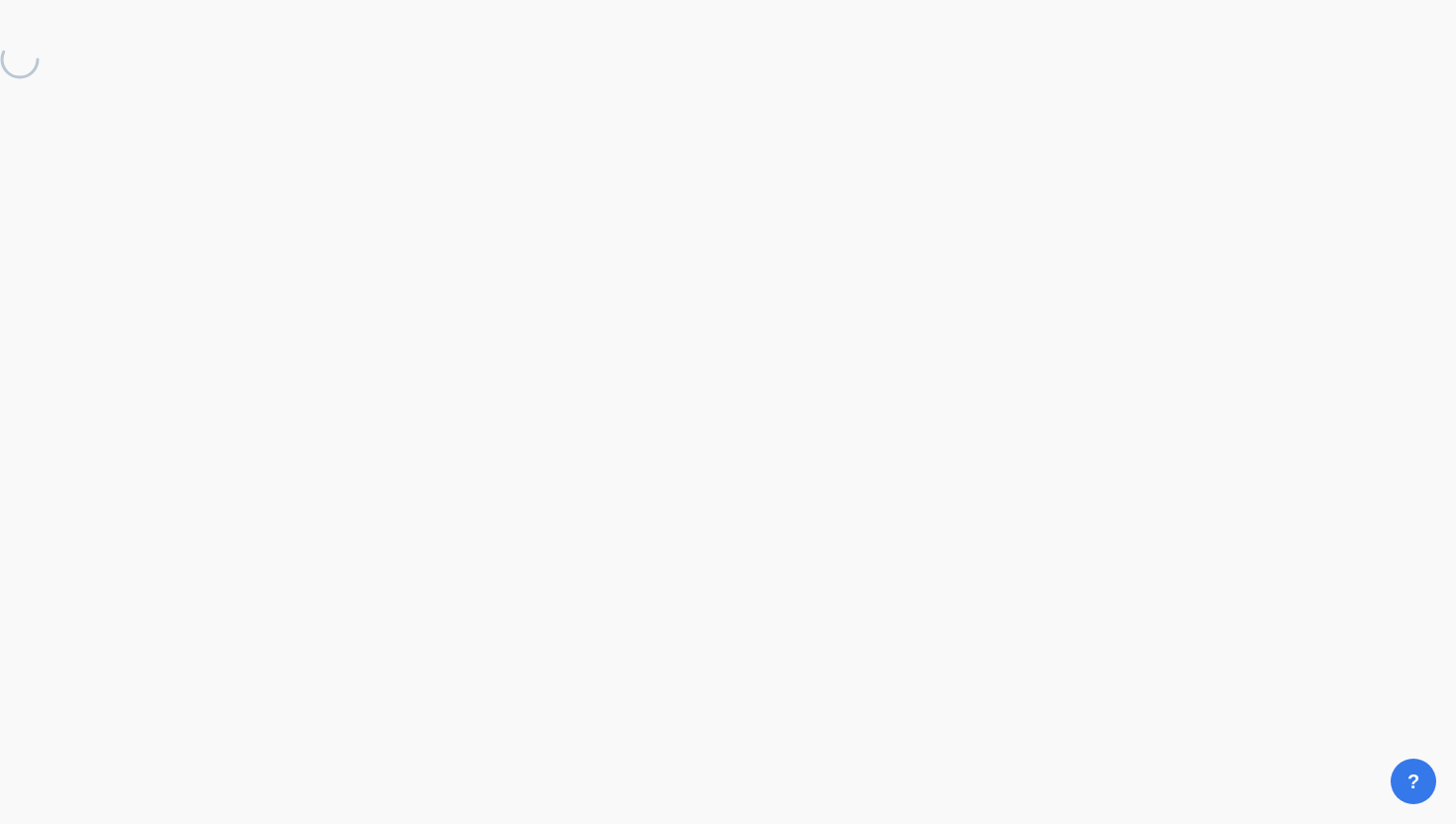 scroll, scrollTop: 0, scrollLeft: 0, axis: both 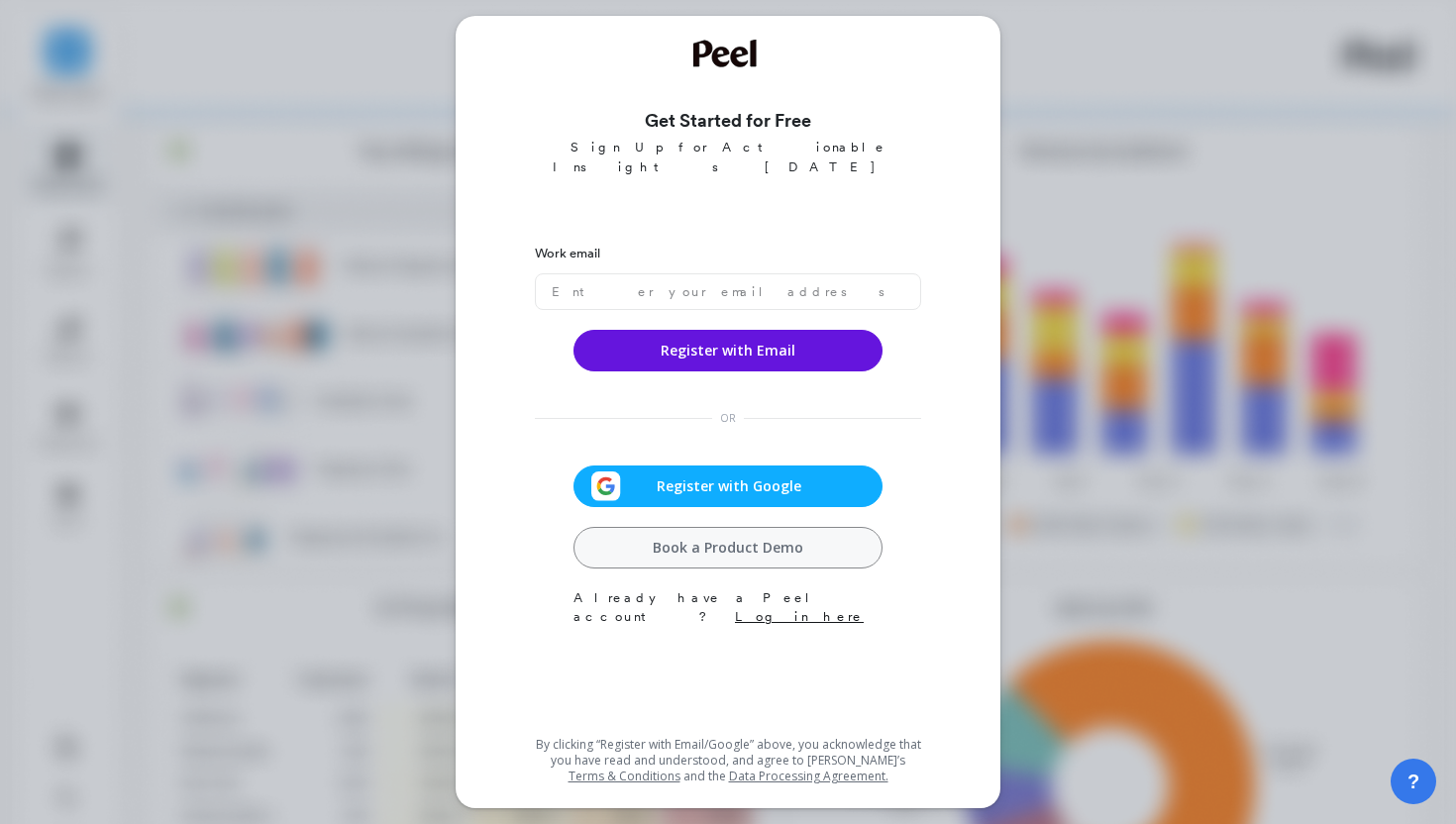 click on "Register with Google" at bounding box center (729, 486) 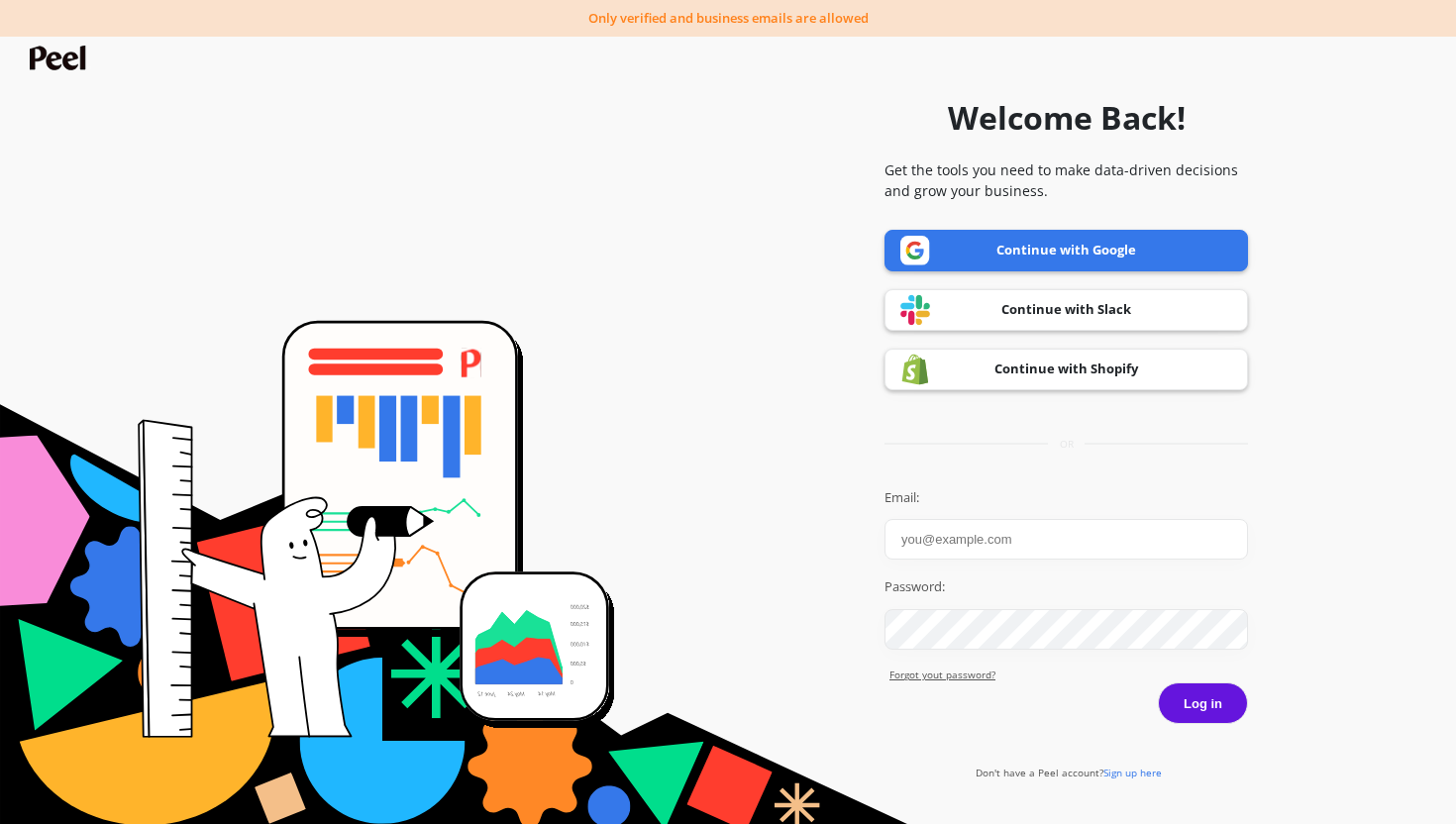 scroll, scrollTop: 0, scrollLeft: 0, axis: both 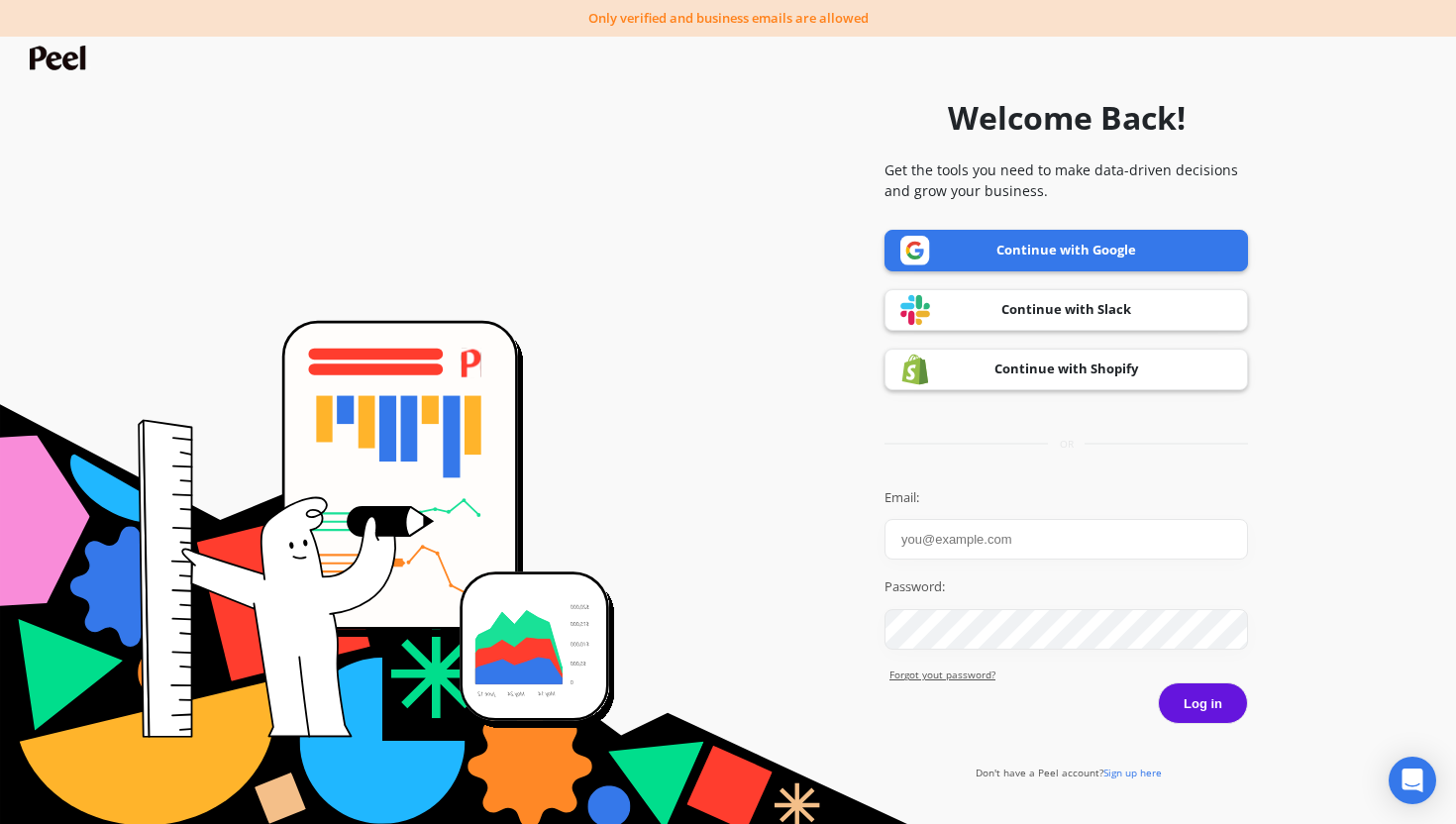 click on "Continue with Google" at bounding box center [1066, 251] 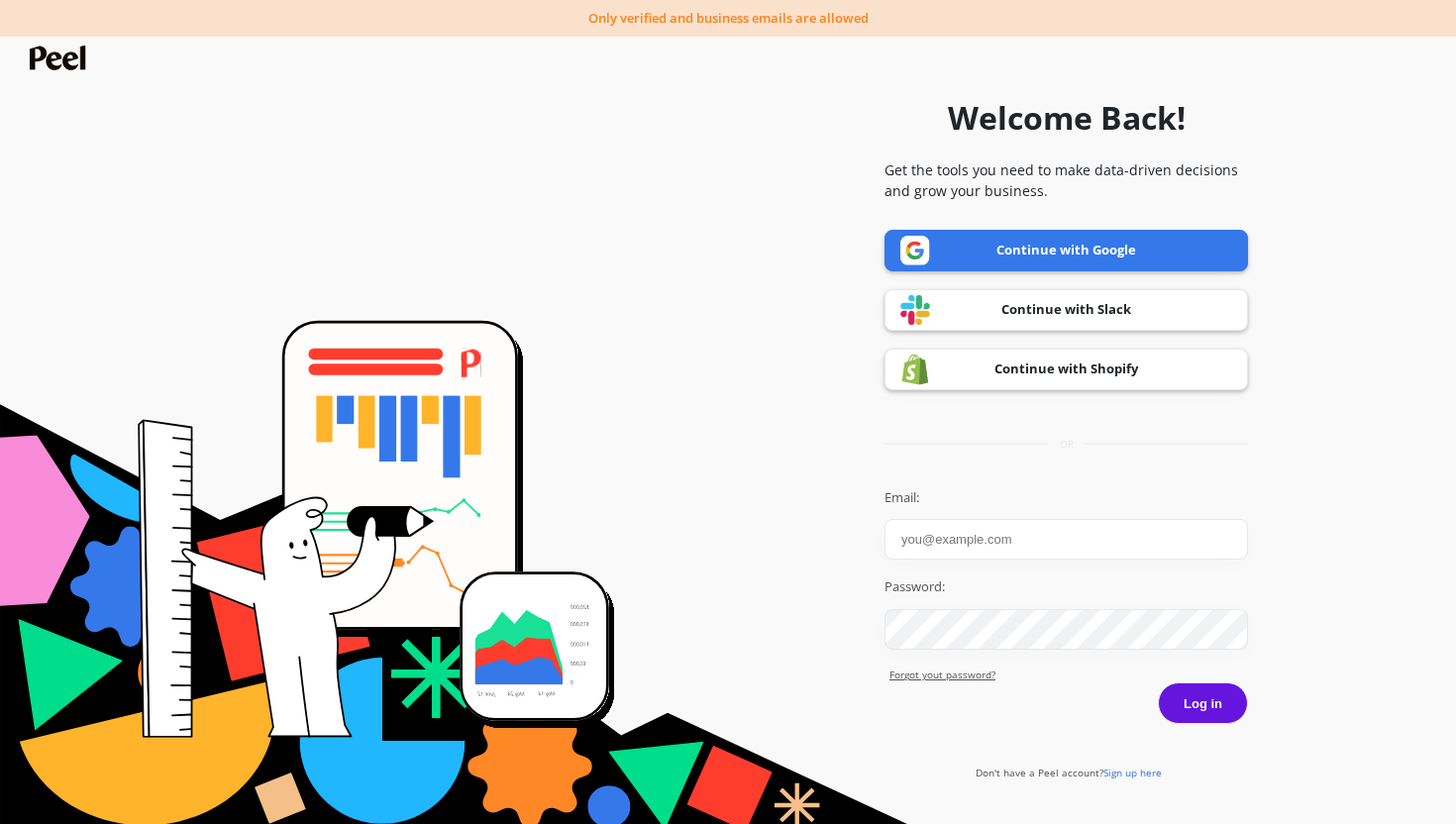 scroll, scrollTop: 0, scrollLeft: 0, axis: both 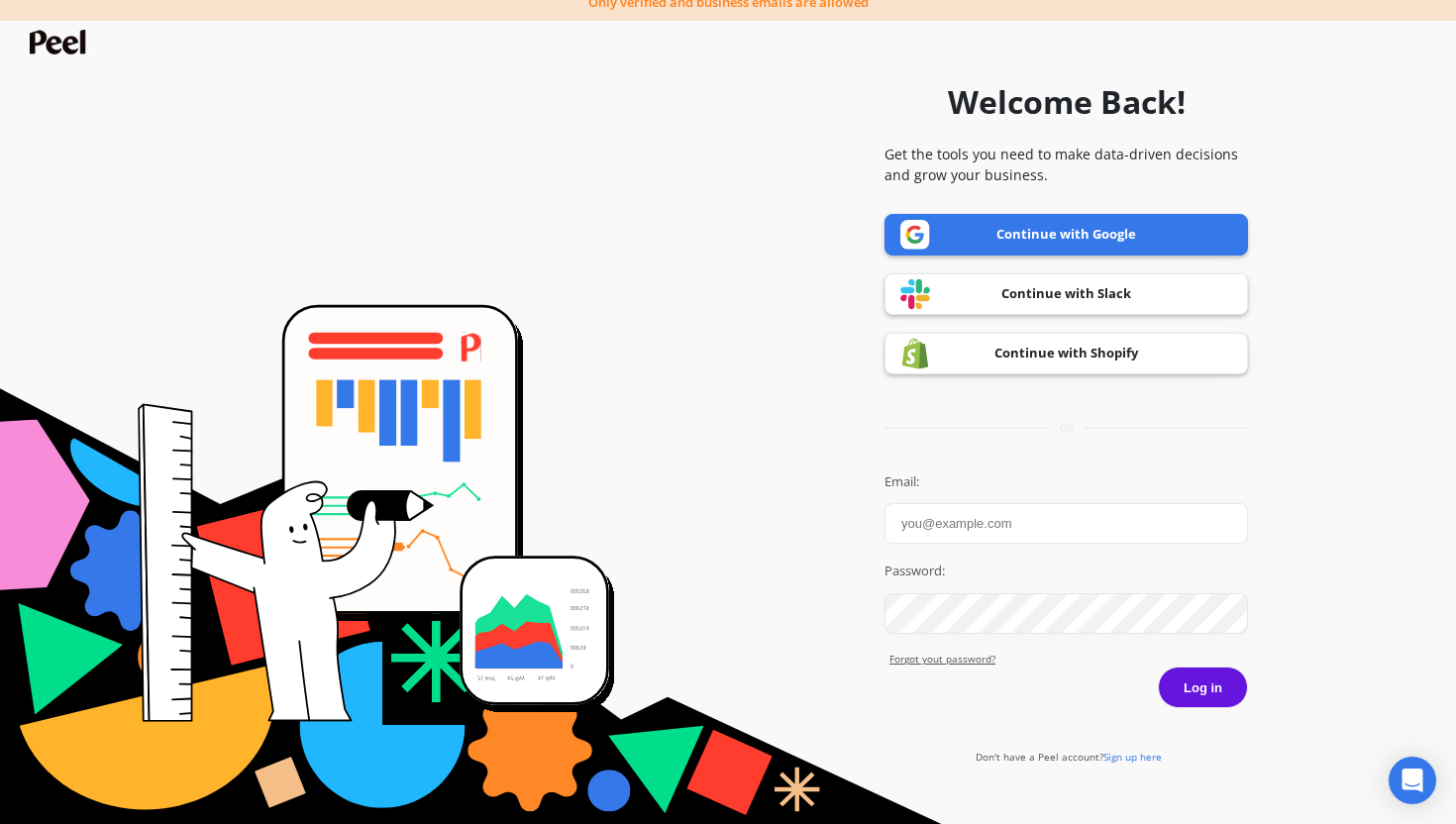 click on "Sign up here" at bounding box center [1132, 757] 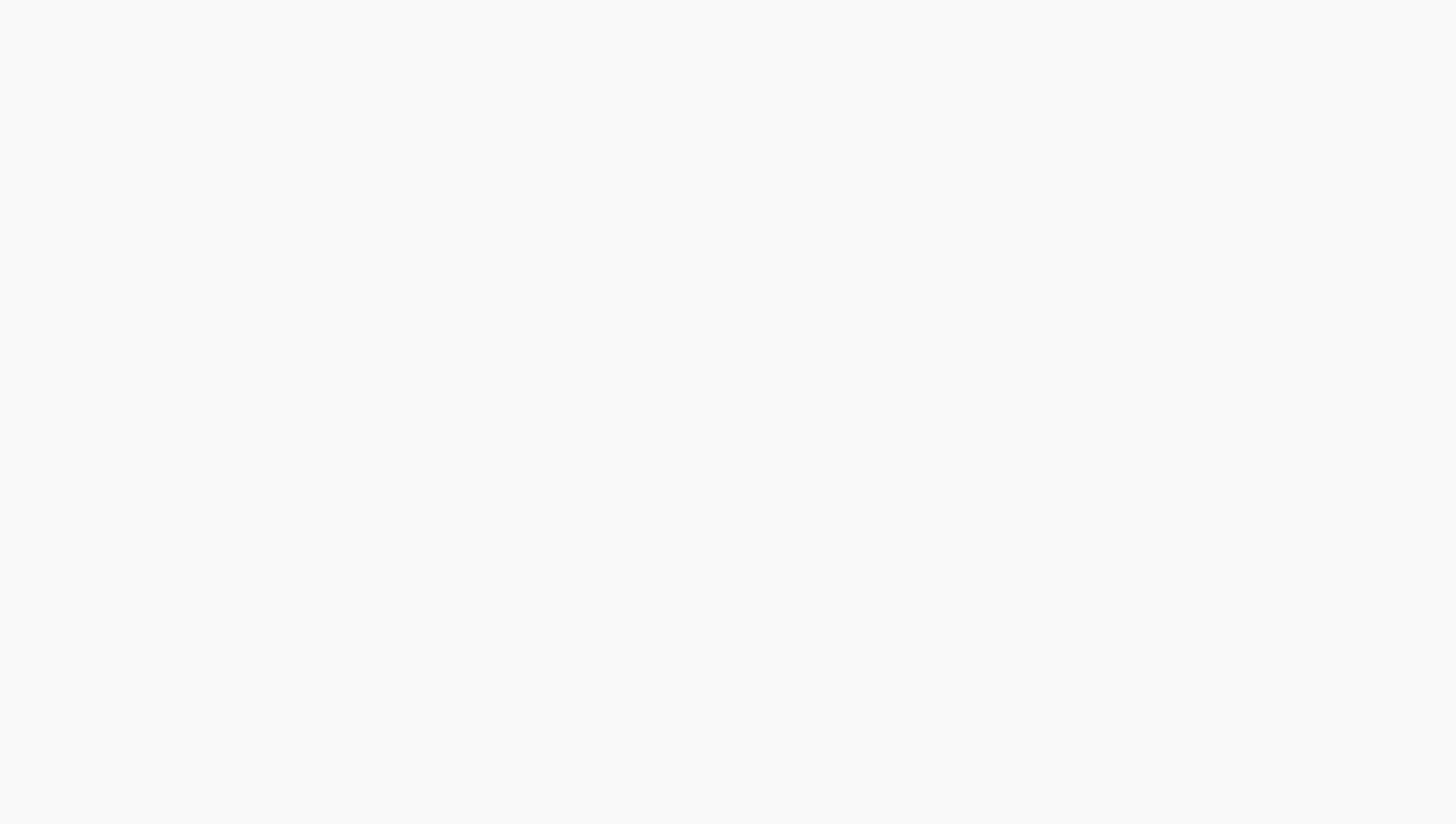 scroll, scrollTop: 0, scrollLeft: 0, axis: both 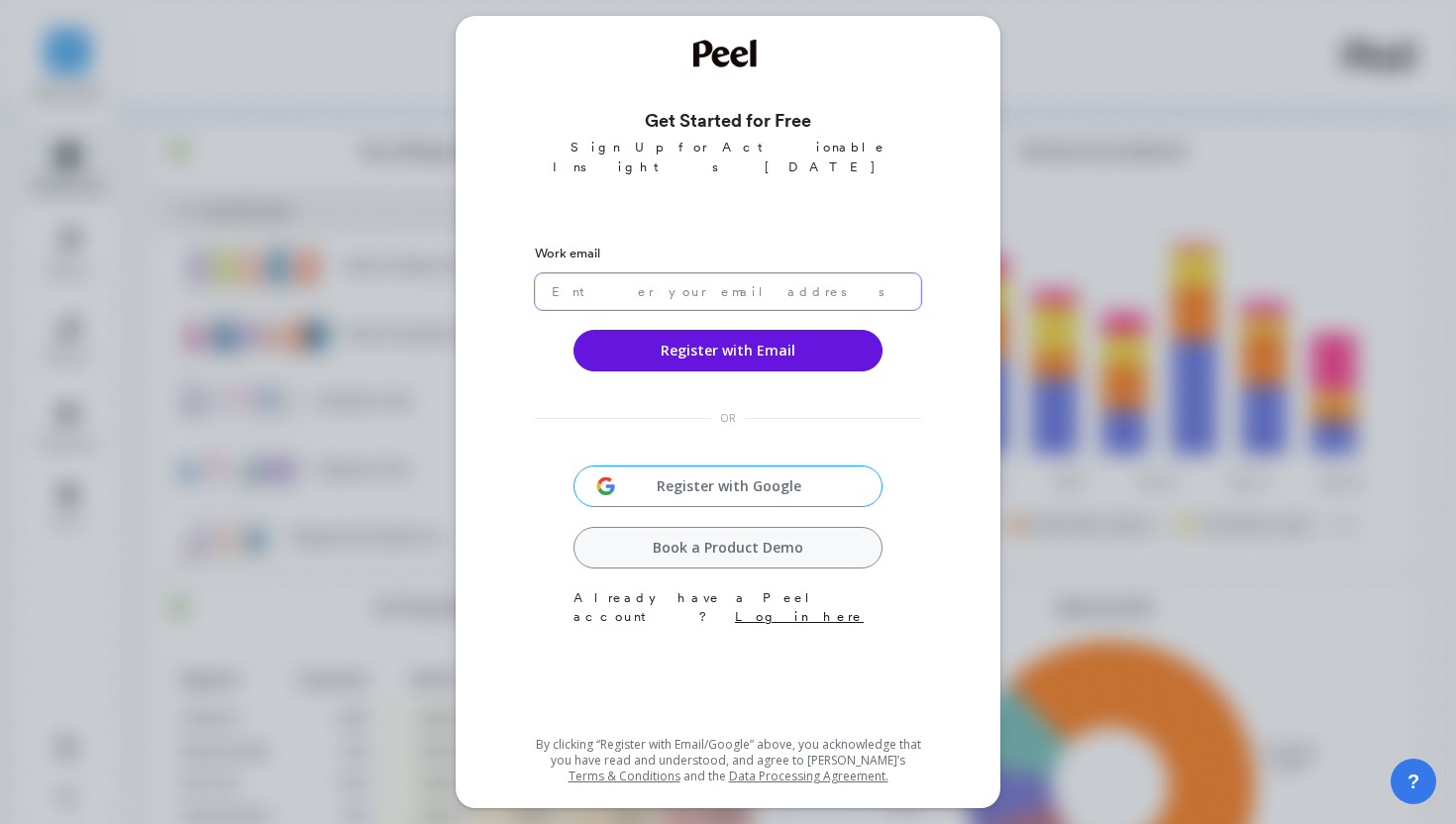 click at bounding box center (728, 291) 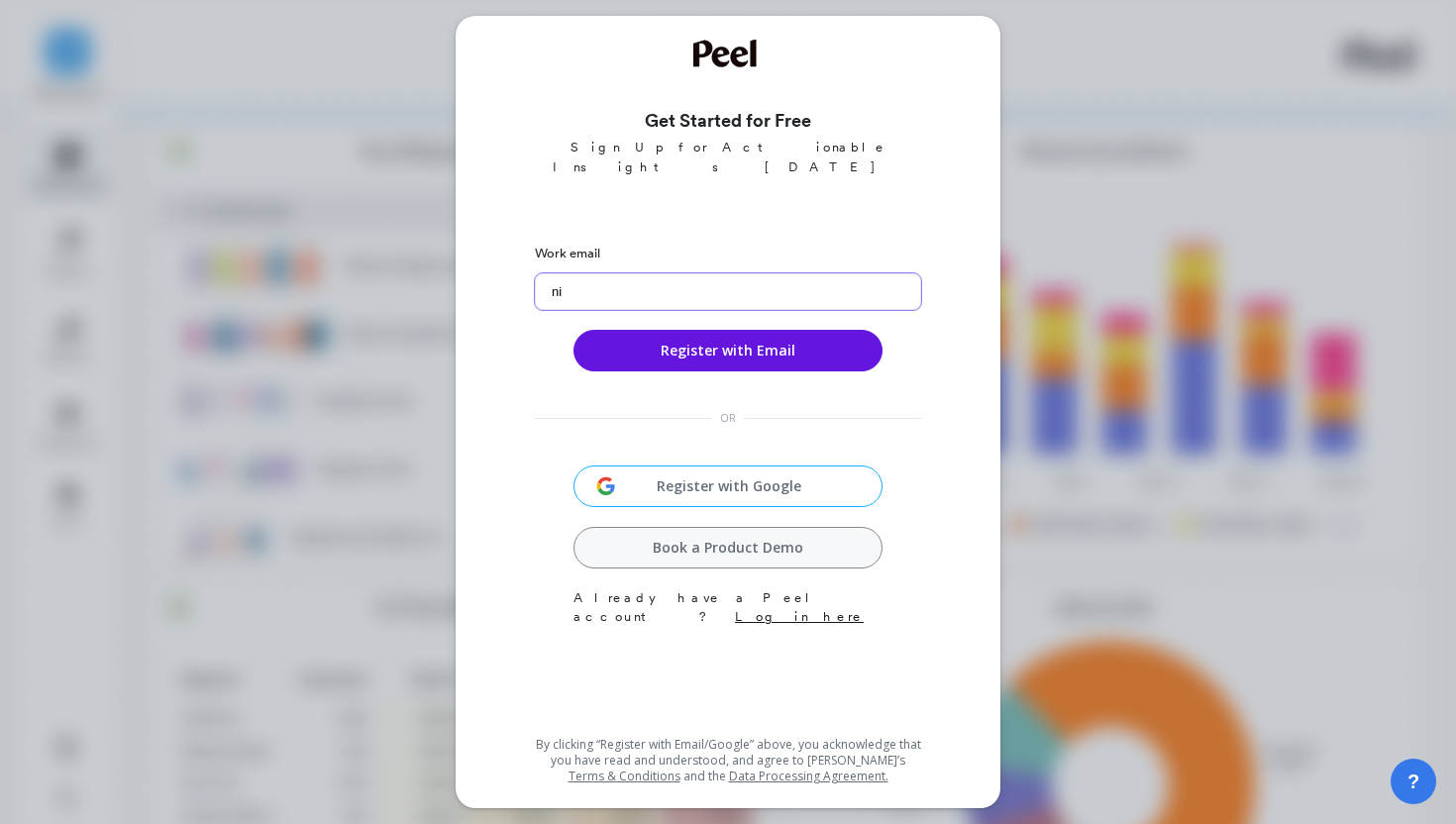type on "n" 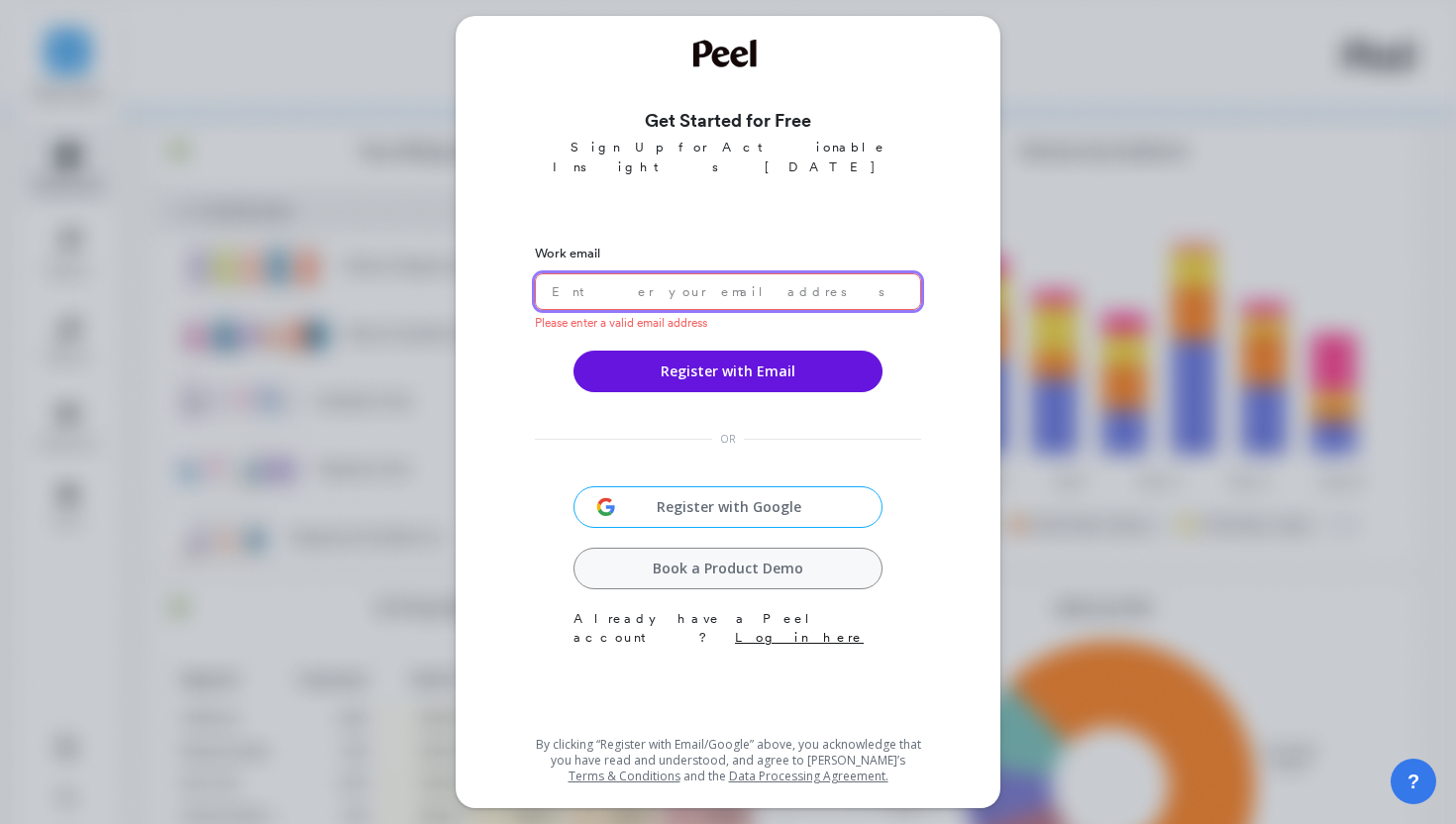 paste on "wovipal147@coderdir.com" 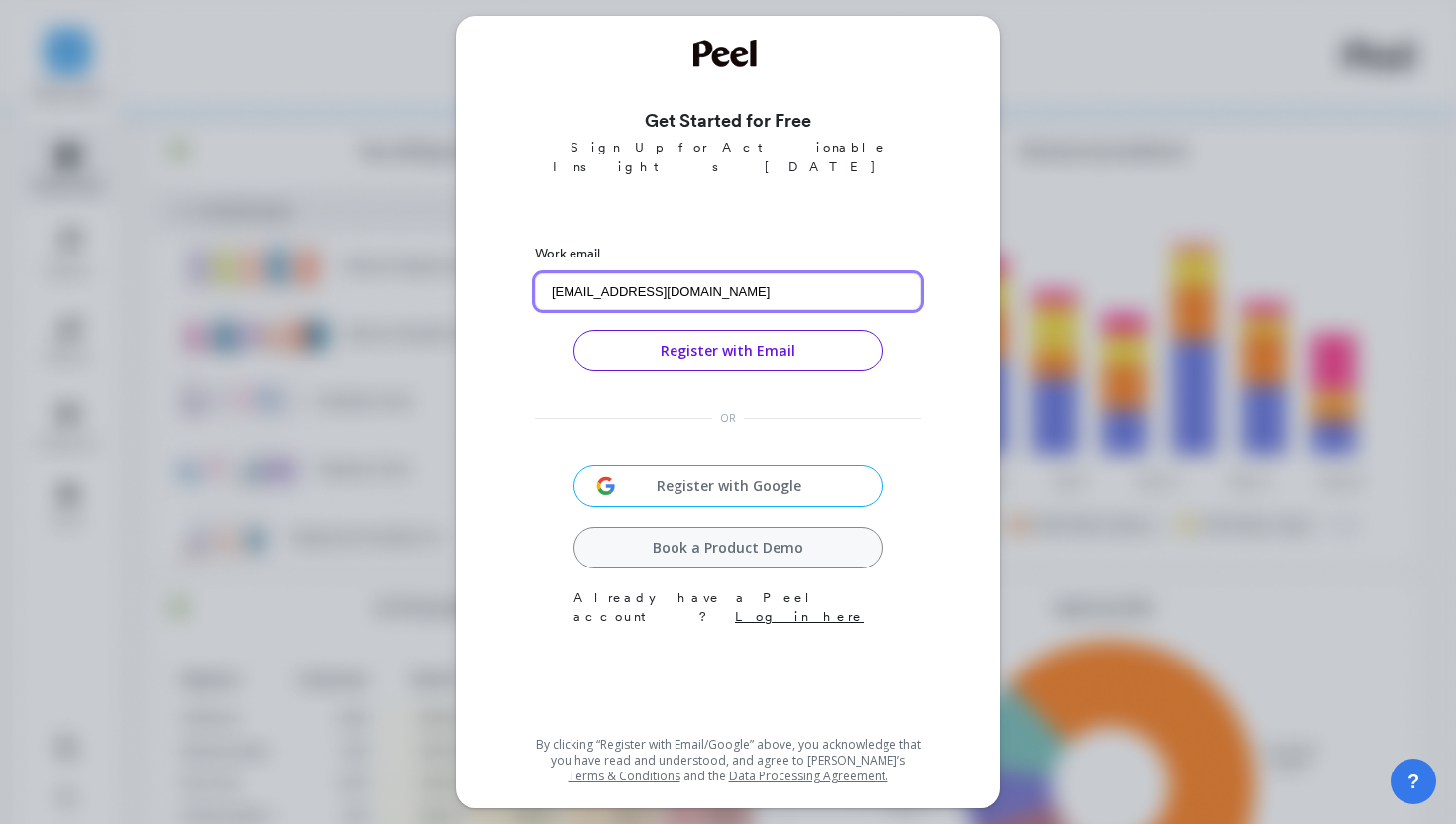 type on "wovipal147@coderdir.com" 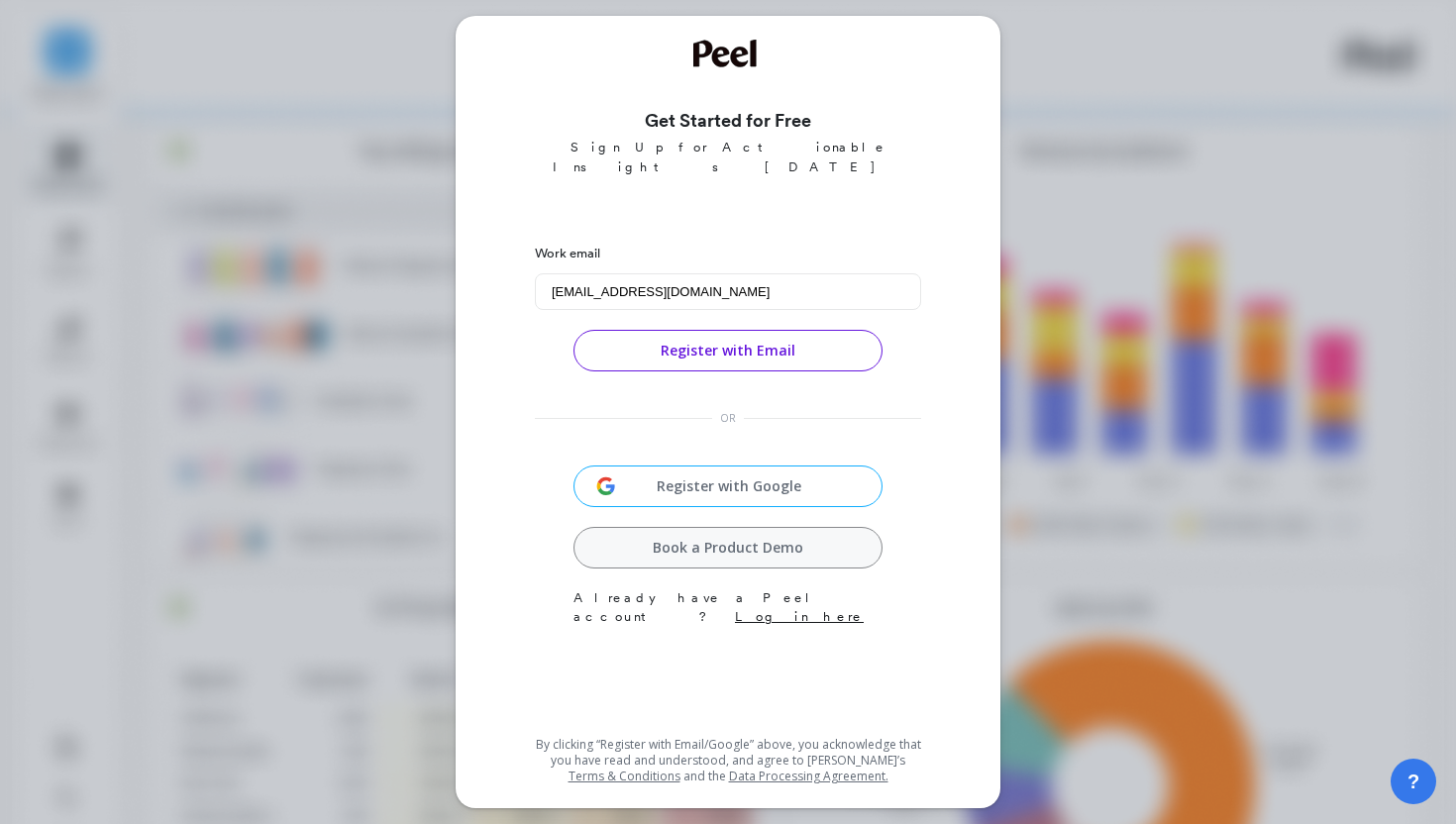 click on "Register with Email" at bounding box center [728, 351] 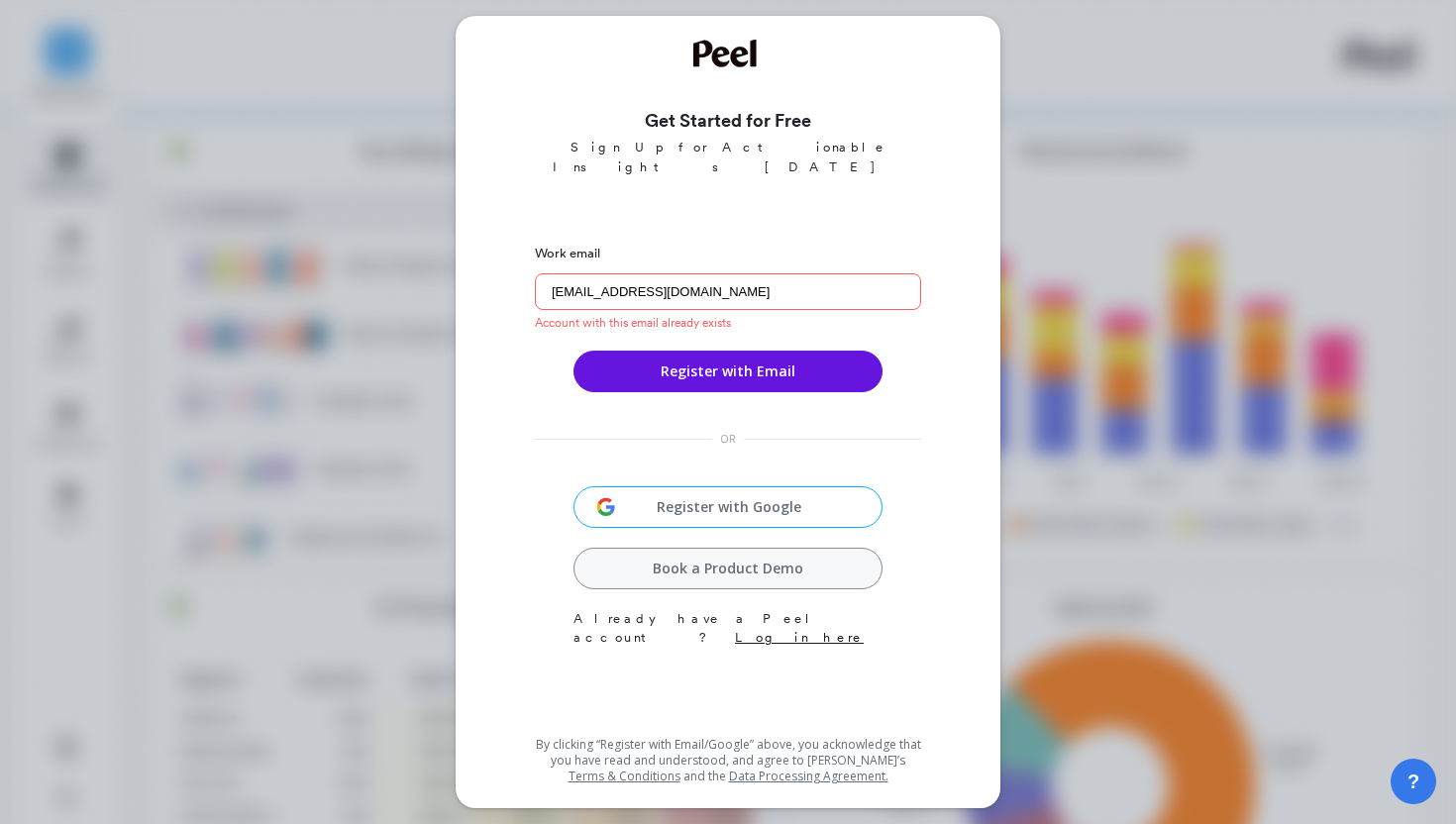 click on "Log in here" at bounding box center (799, 637) 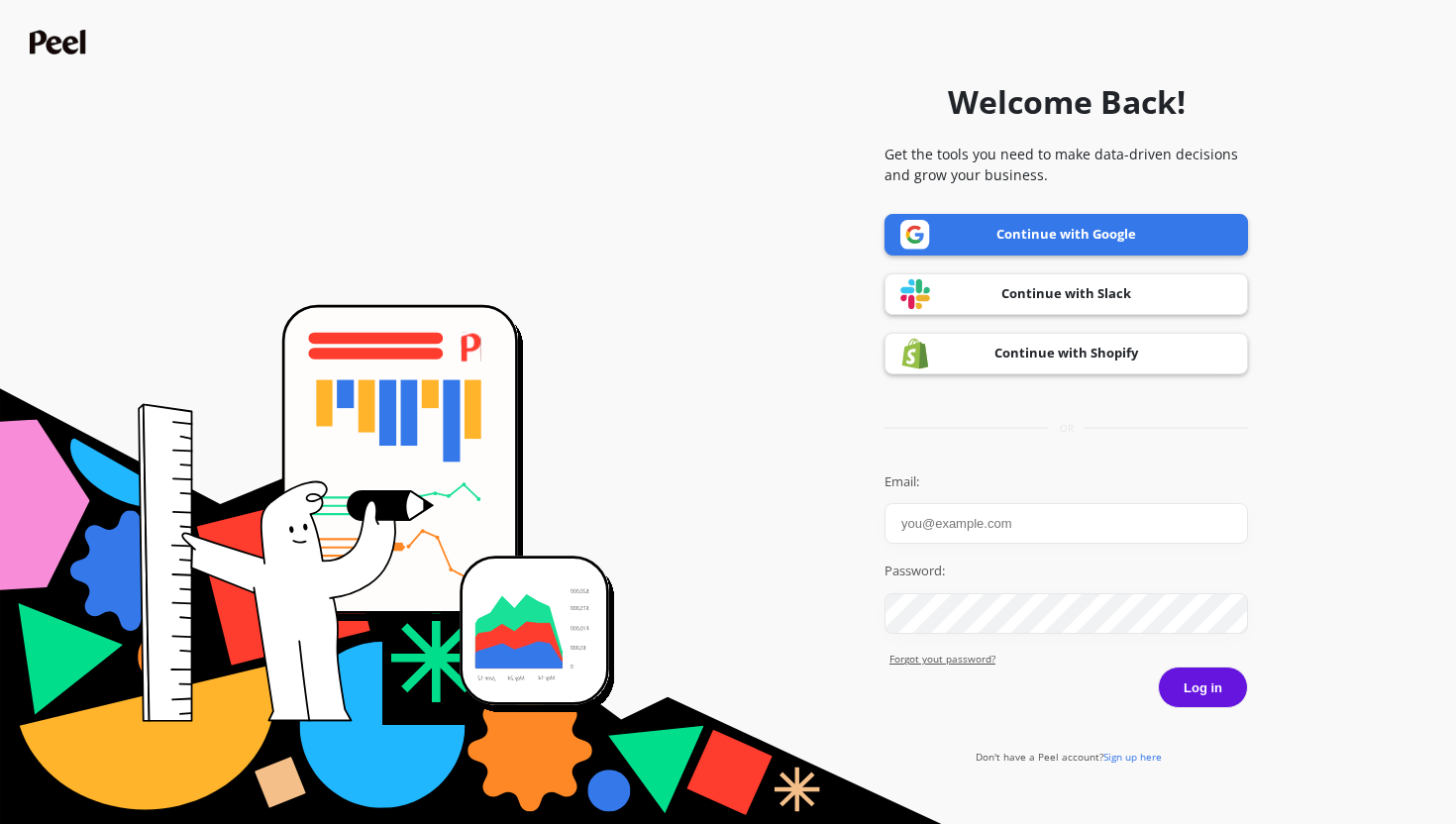 scroll, scrollTop: 0, scrollLeft: 0, axis: both 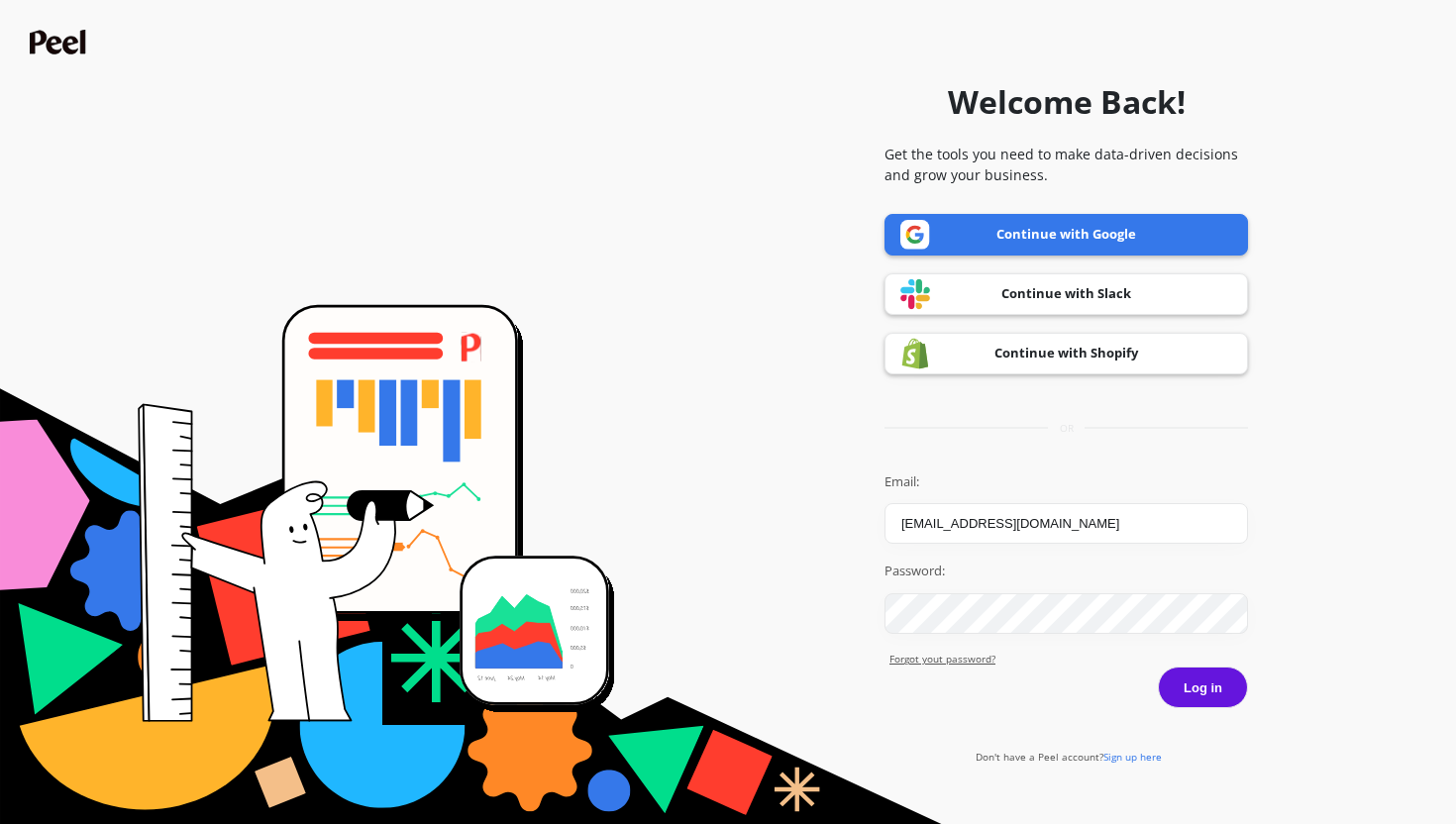 type on "[EMAIL_ADDRESS][DOMAIN_NAME]" 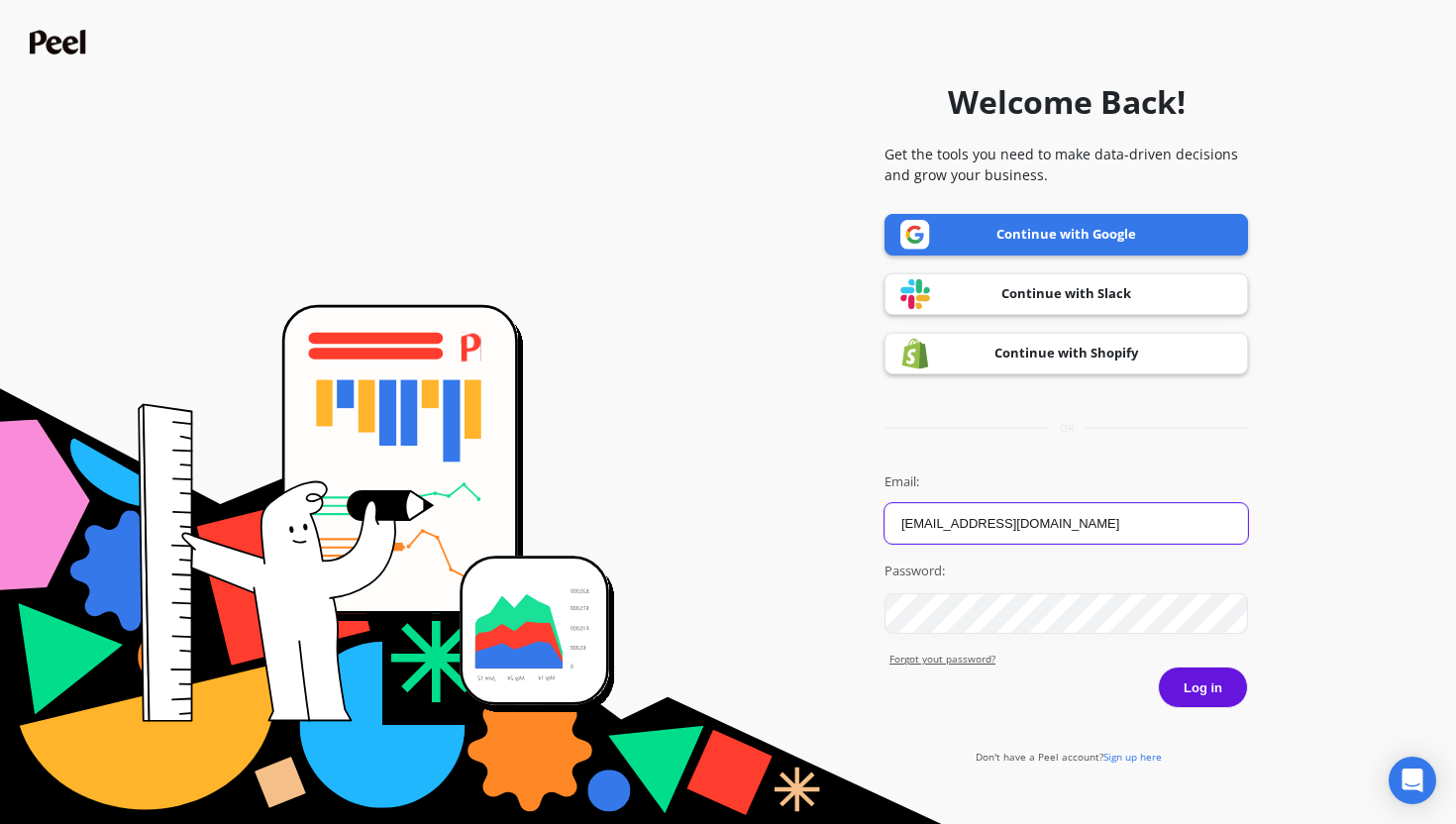 click on "[EMAIL_ADDRESS][DOMAIN_NAME]" at bounding box center (1066, 523) 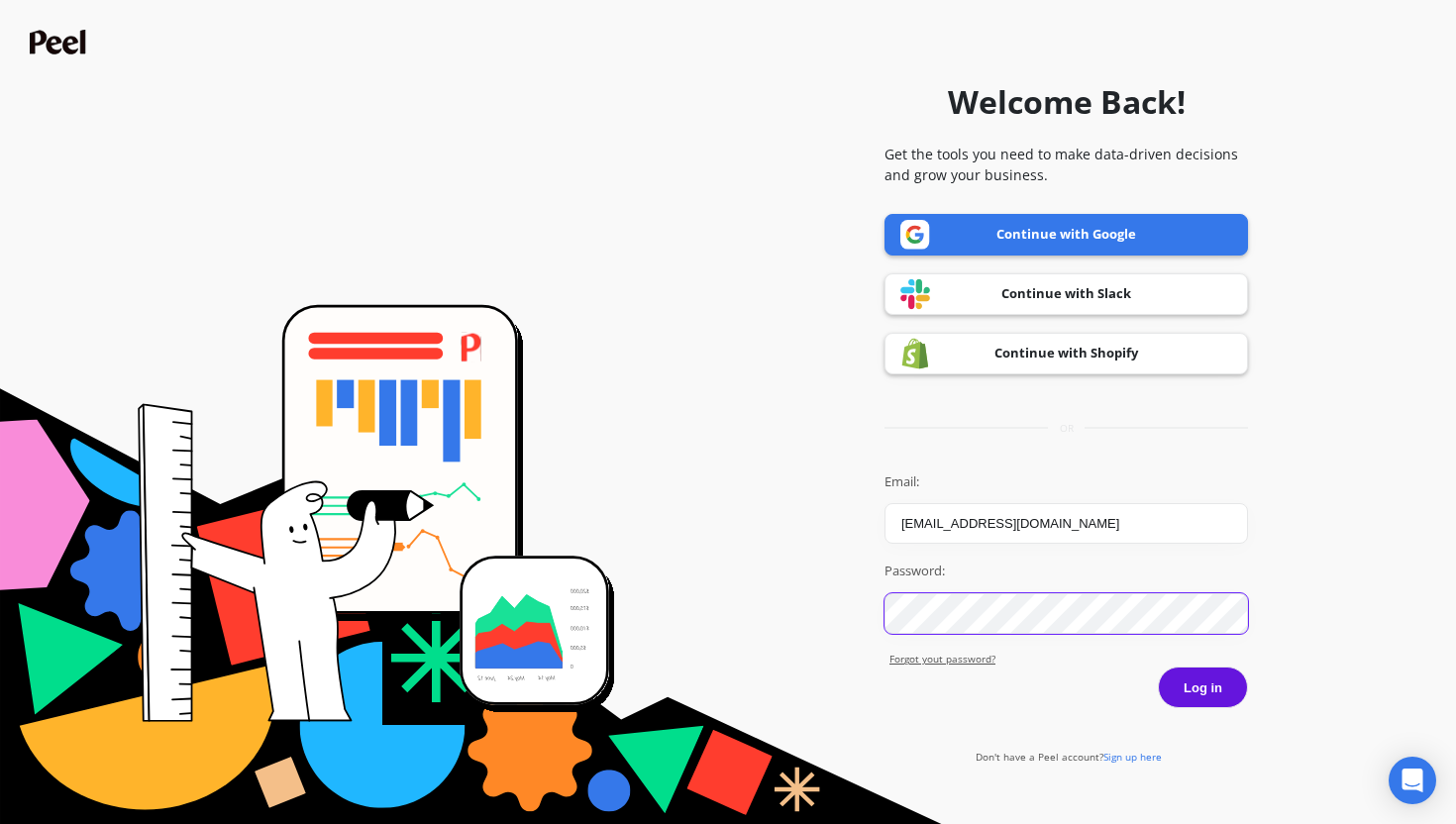 click on "Log in" at bounding box center [1202, 687] 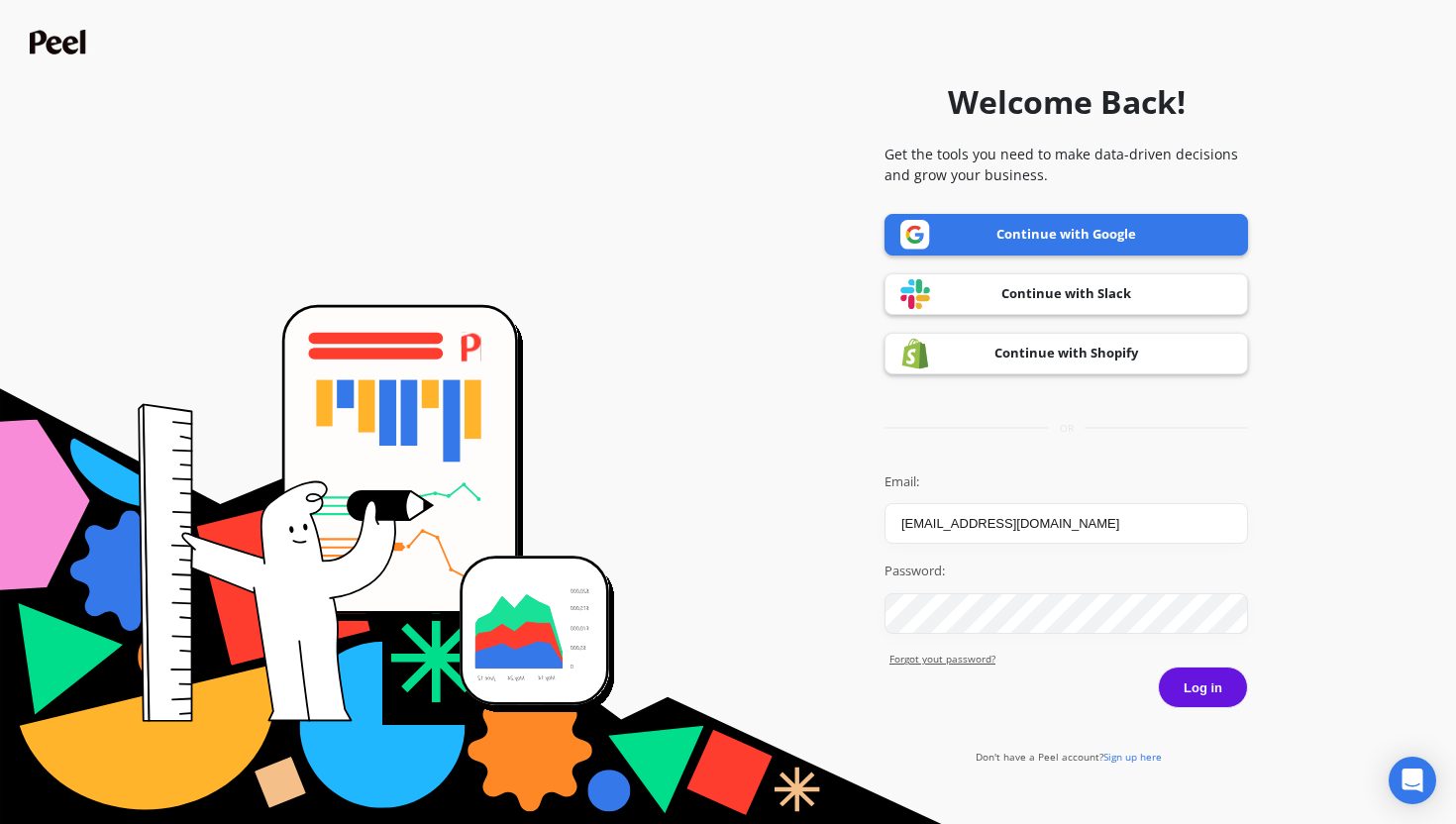 click on "Log in" at bounding box center (1202, 687) 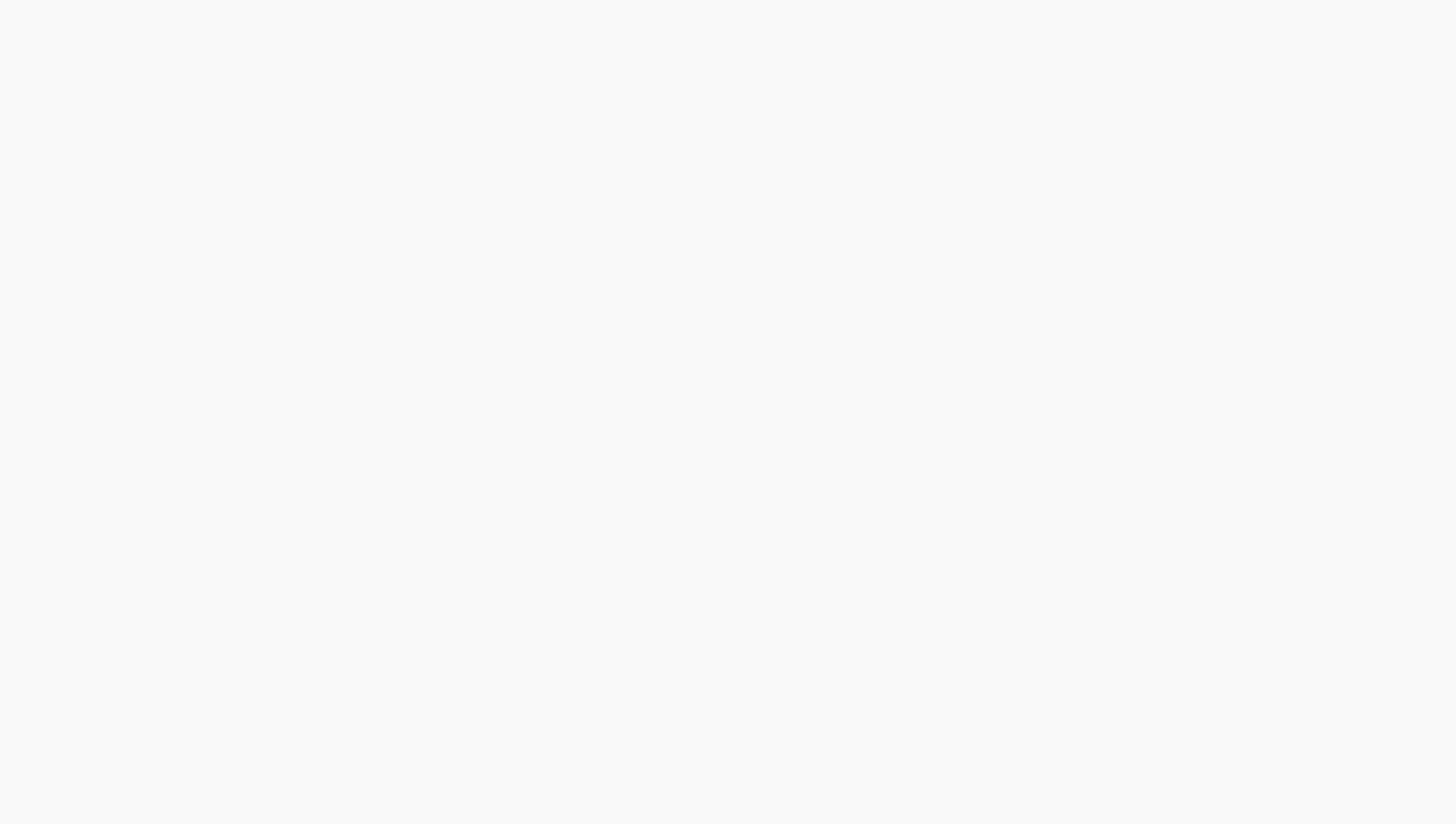 scroll, scrollTop: 0, scrollLeft: 0, axis: both 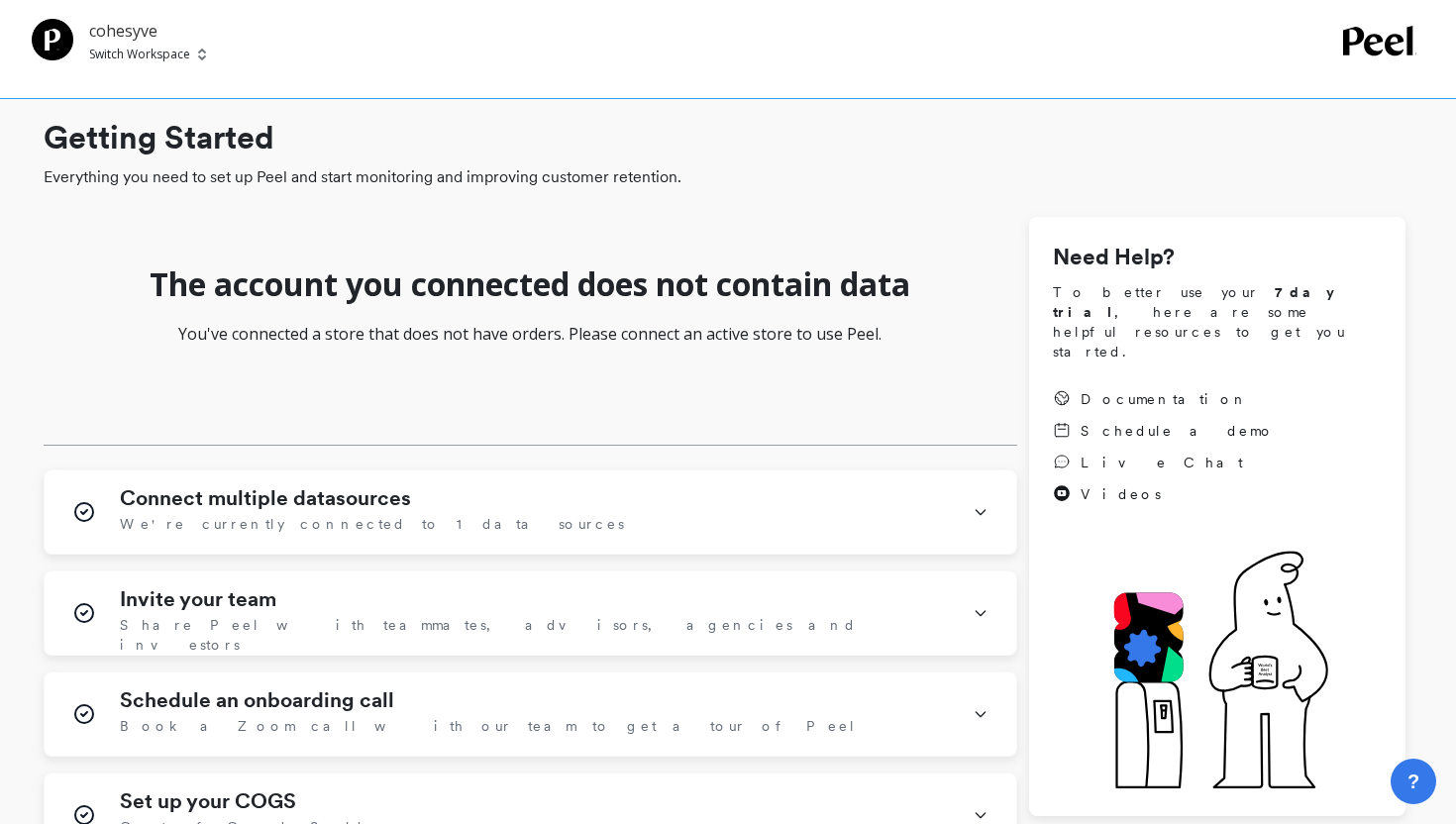 click on "cohesyve" at bounding box center (148, 31) 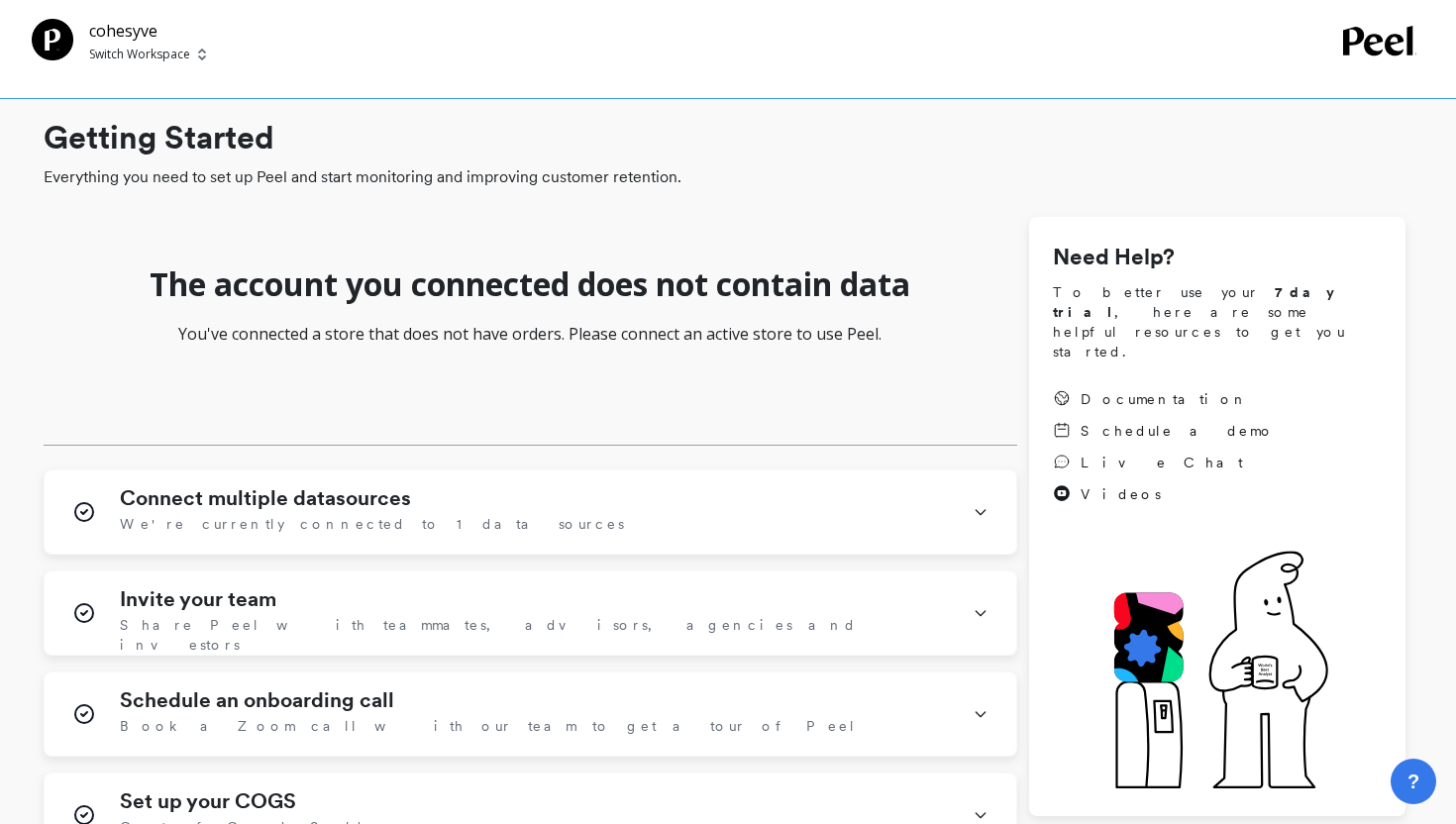 click on "Switch Workspace" at bounding box center (140, 54) 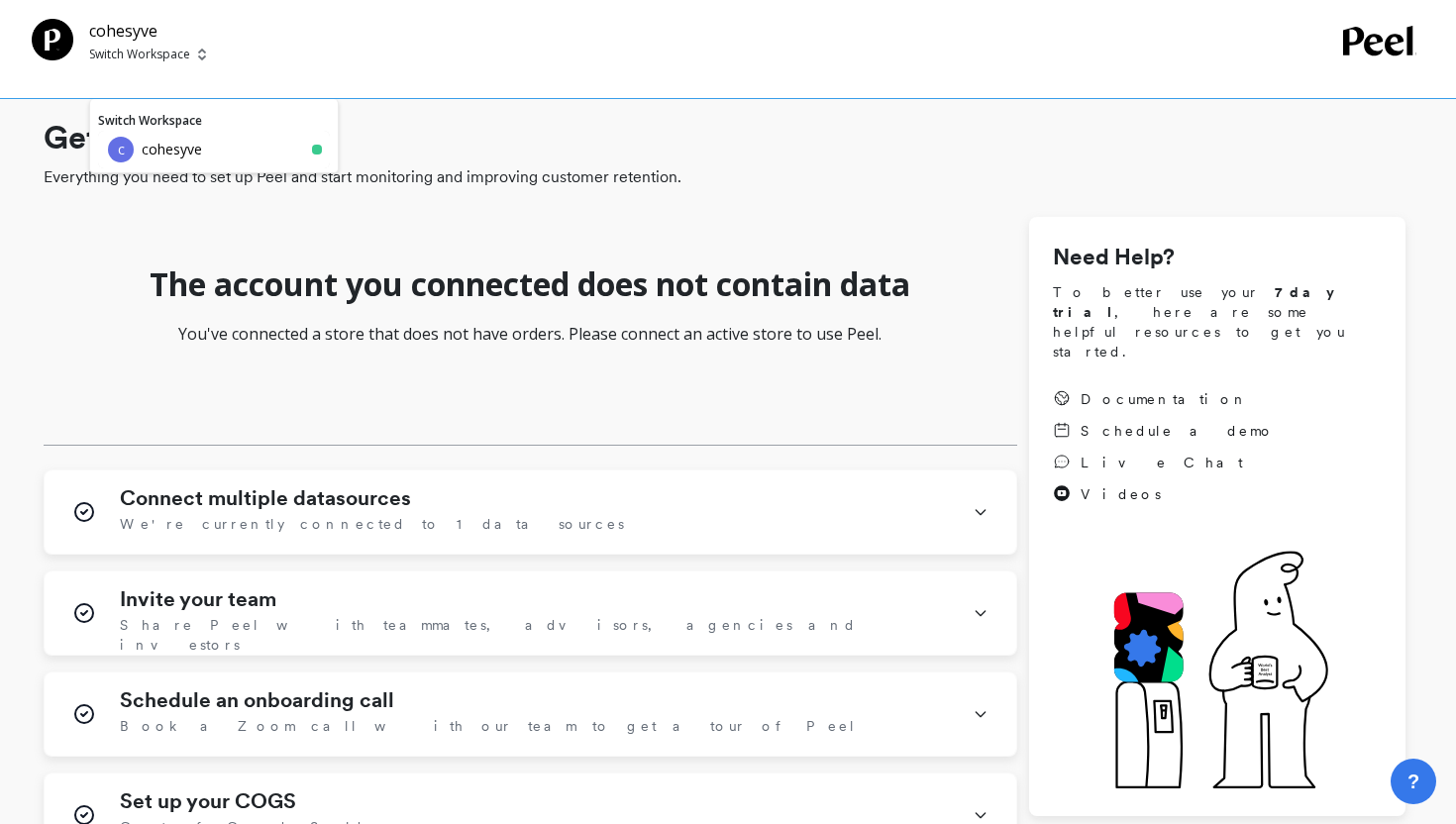 click on "cohesyve Switch Workspace Switch Workspace c cohesyve" at bounding box center (687, 41) 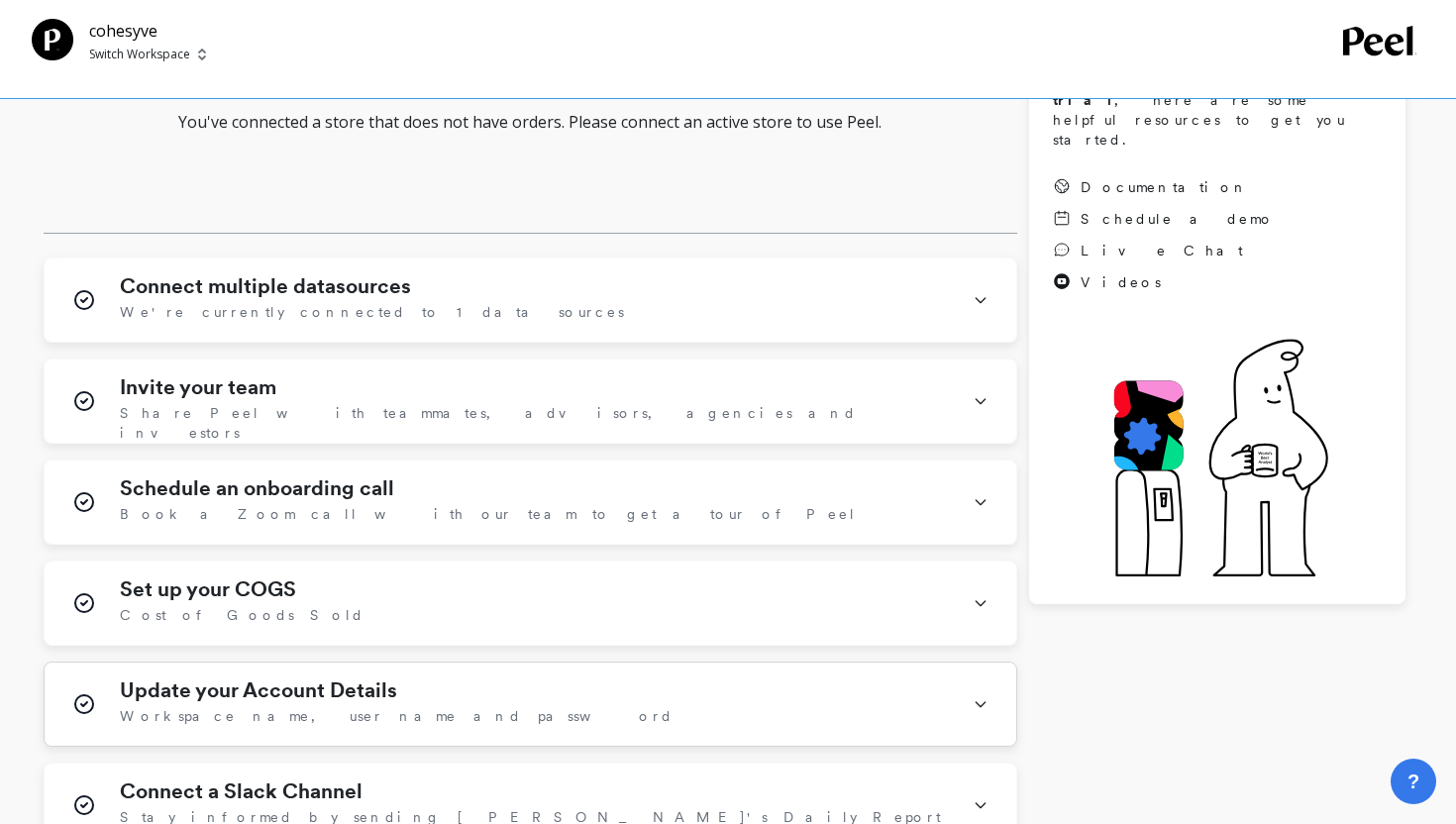 scroll, scrollTop: 0, scrollLeft: 0, axis: both 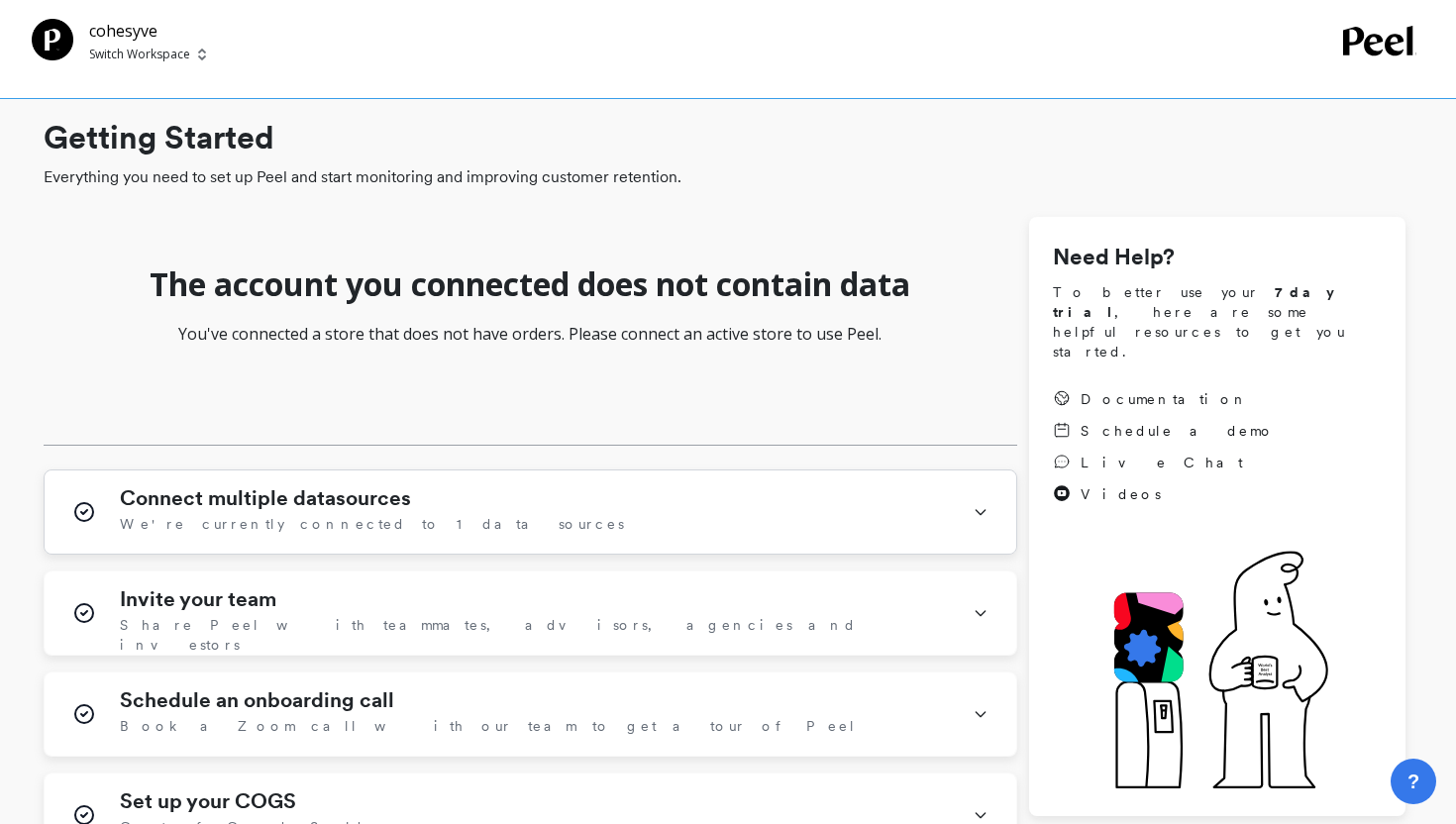 click on "Connect multiple datasources We're currently connected to 1 data sources" at bounding box center [530, 512] 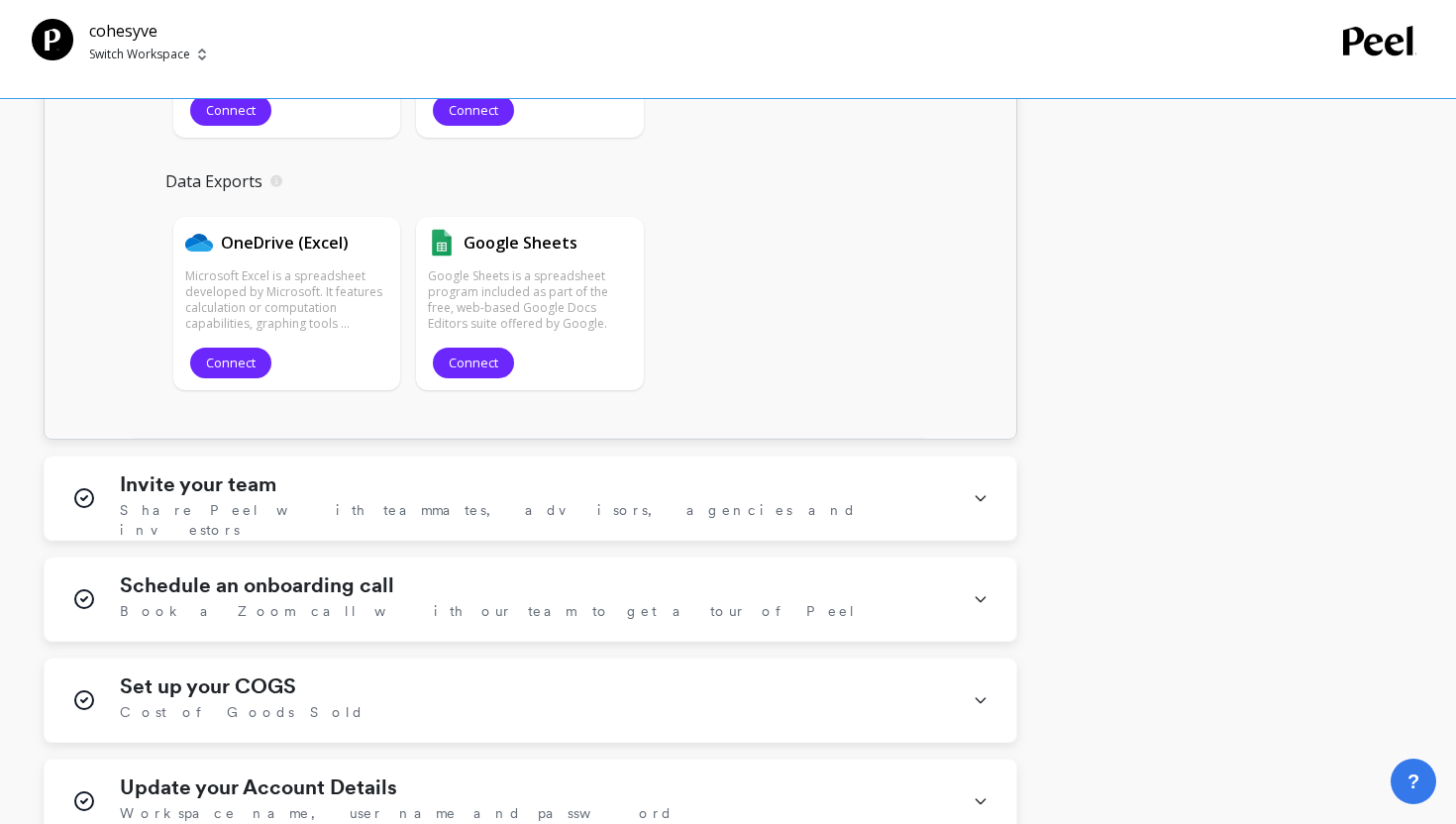 scroll, scrollTop: 2405, scrollLeft: 0, axis: vertical 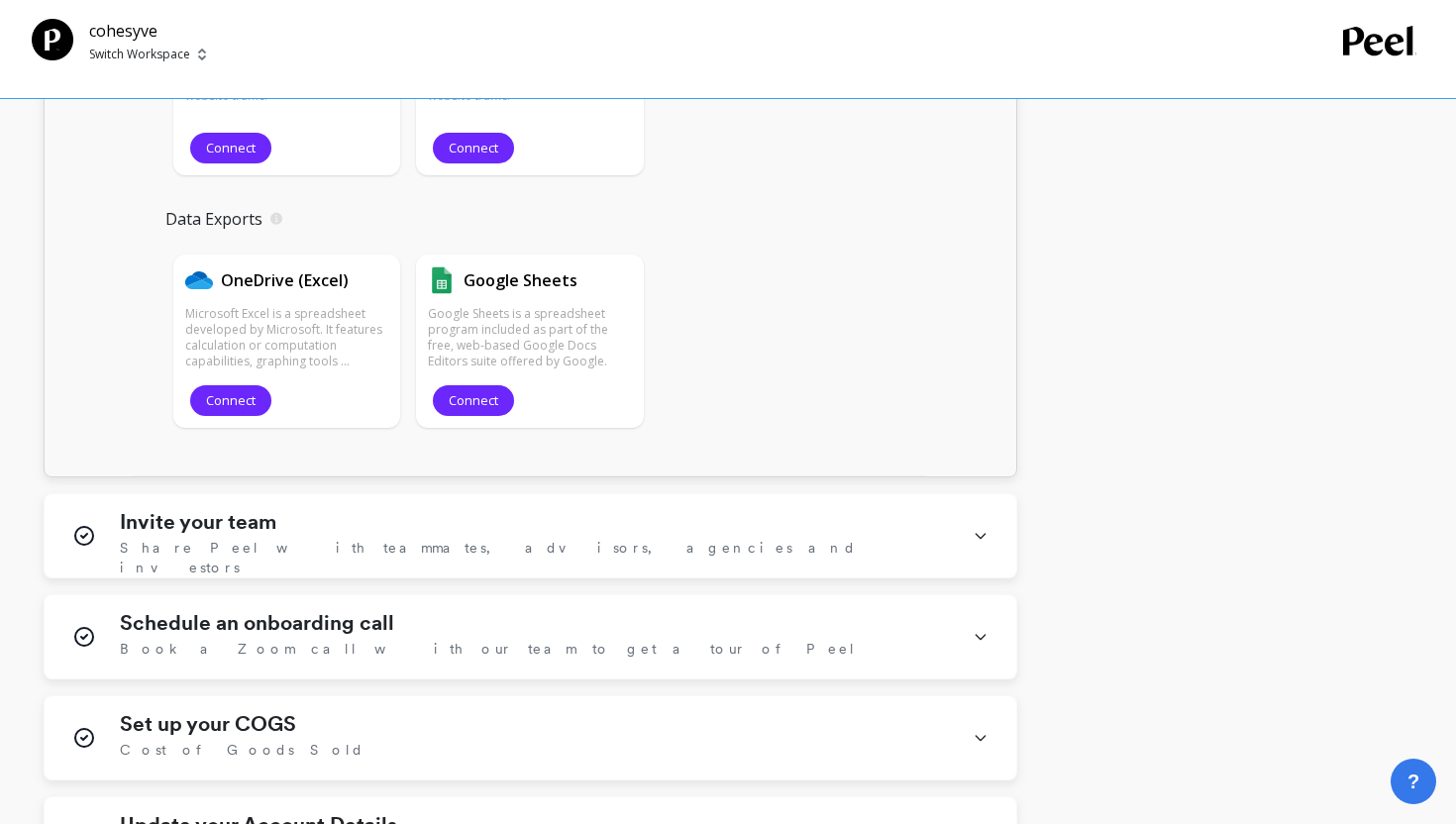 click 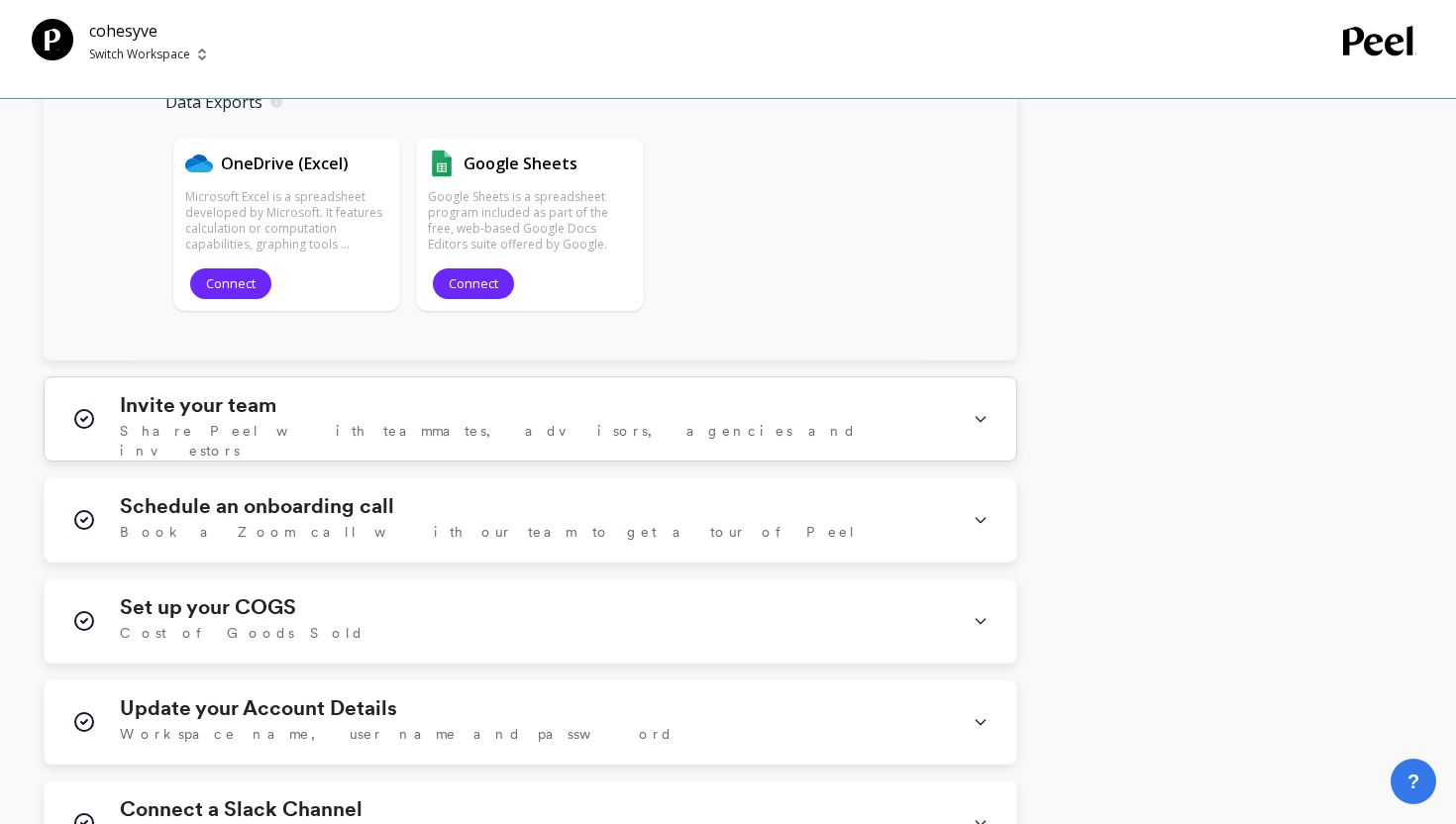 scroll, scrollTop: 2626, scrollLeft: 0, axis: vertical 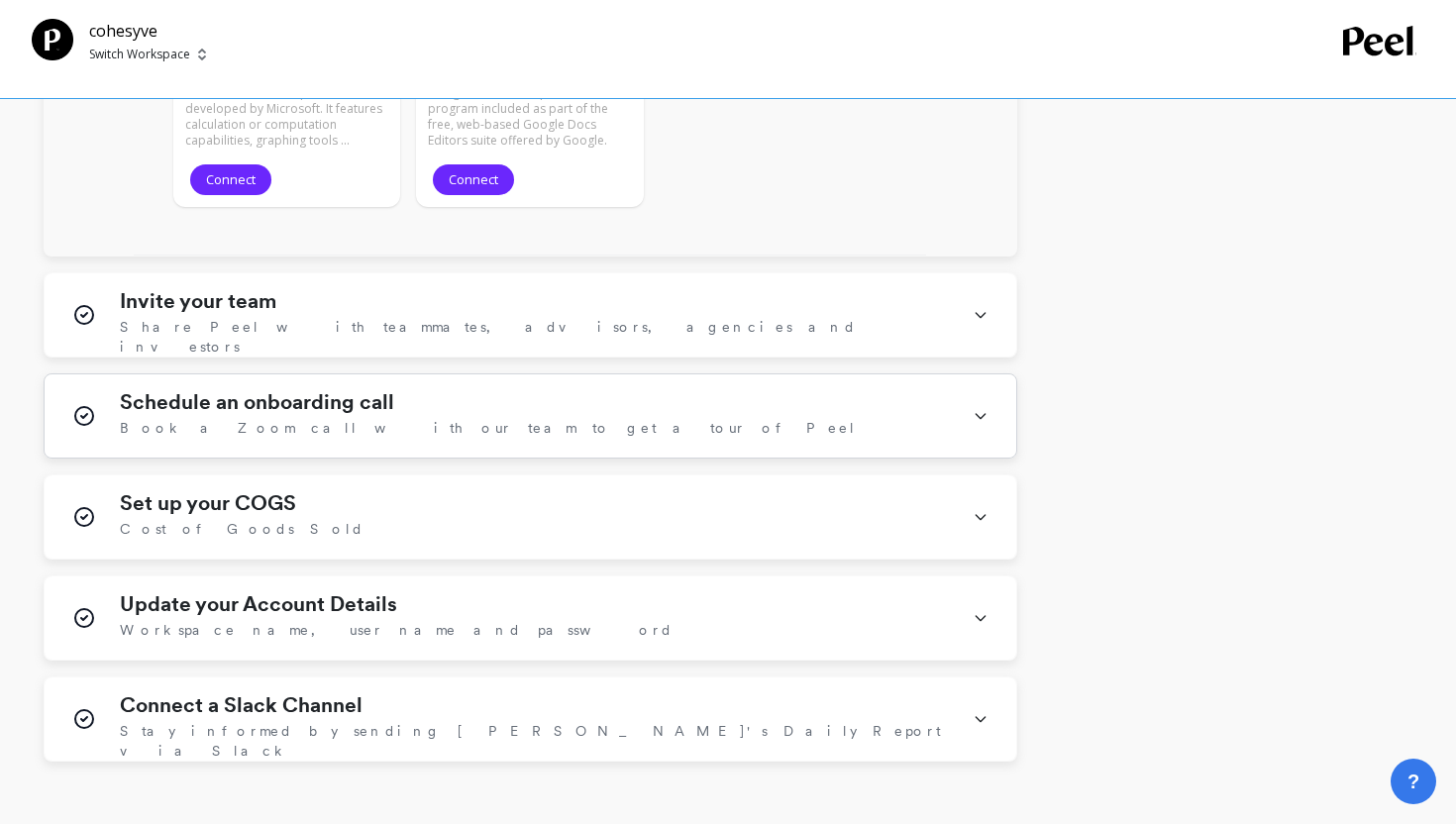 click on "Schedule an onboarding call Book a Zoom call with our team to get a tour of Peel" at bounding box center [534, 416] 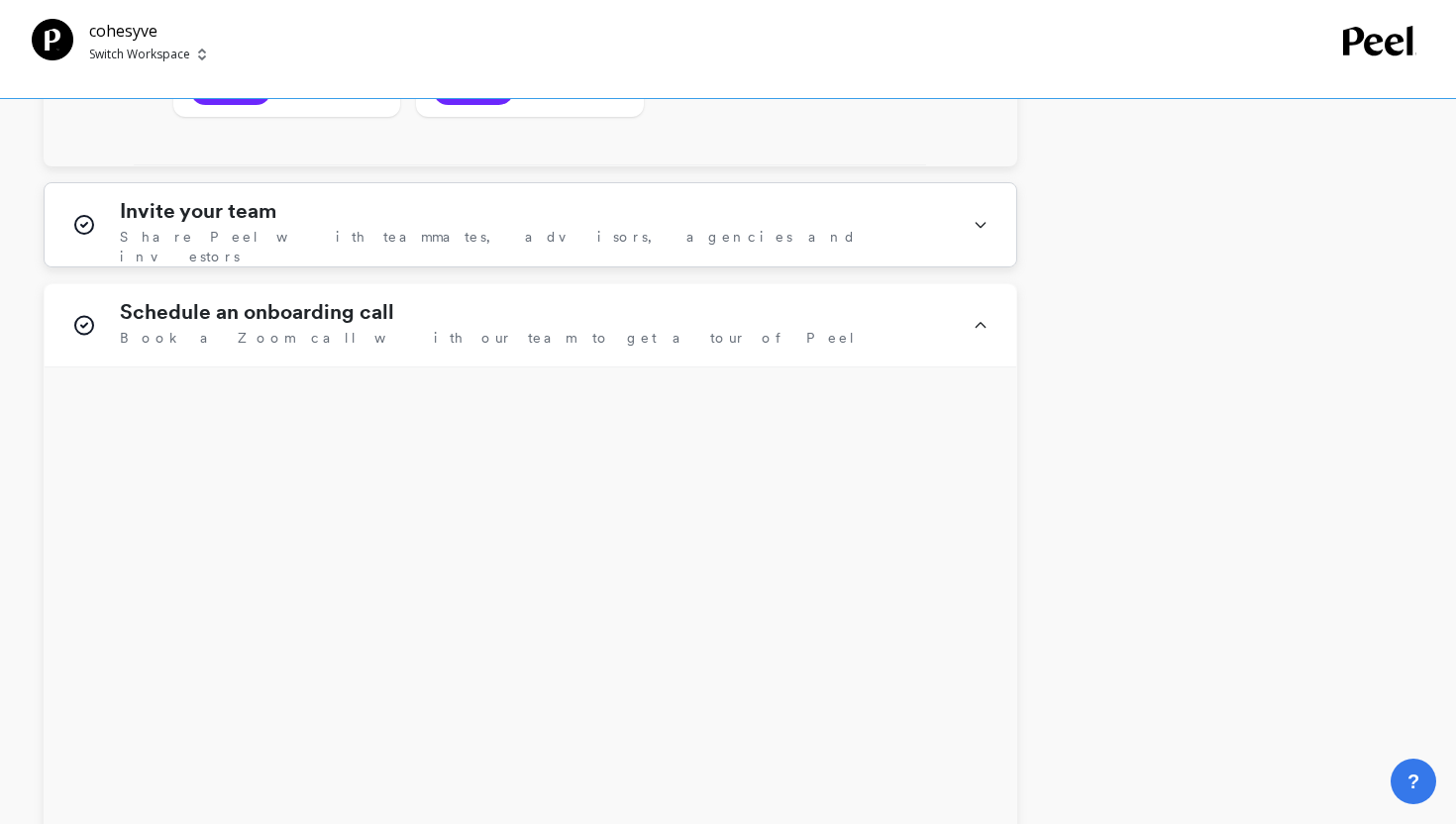 scroll, scrollTop: 2703, scrollLeft: 0, axis: vertical 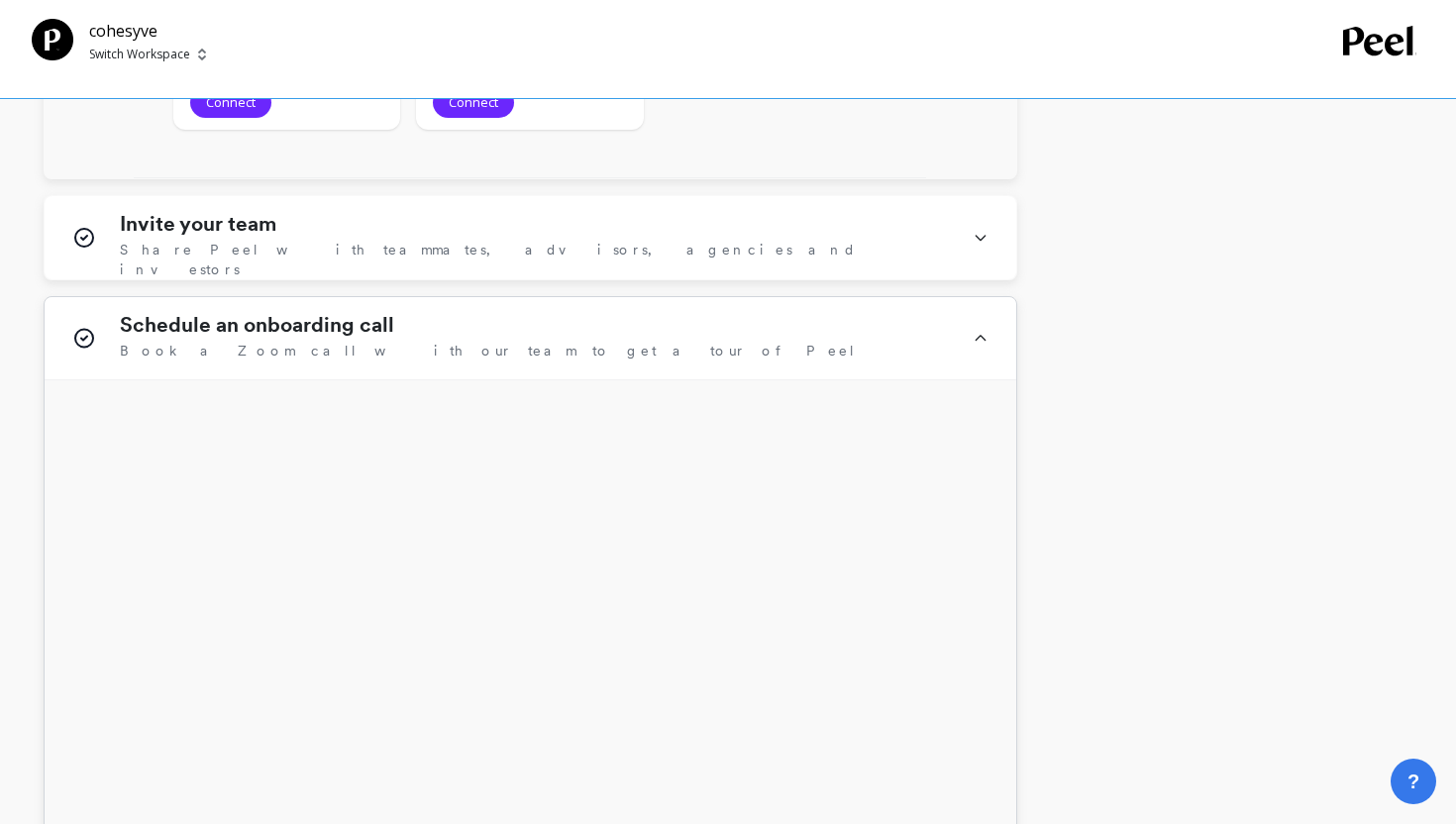 click 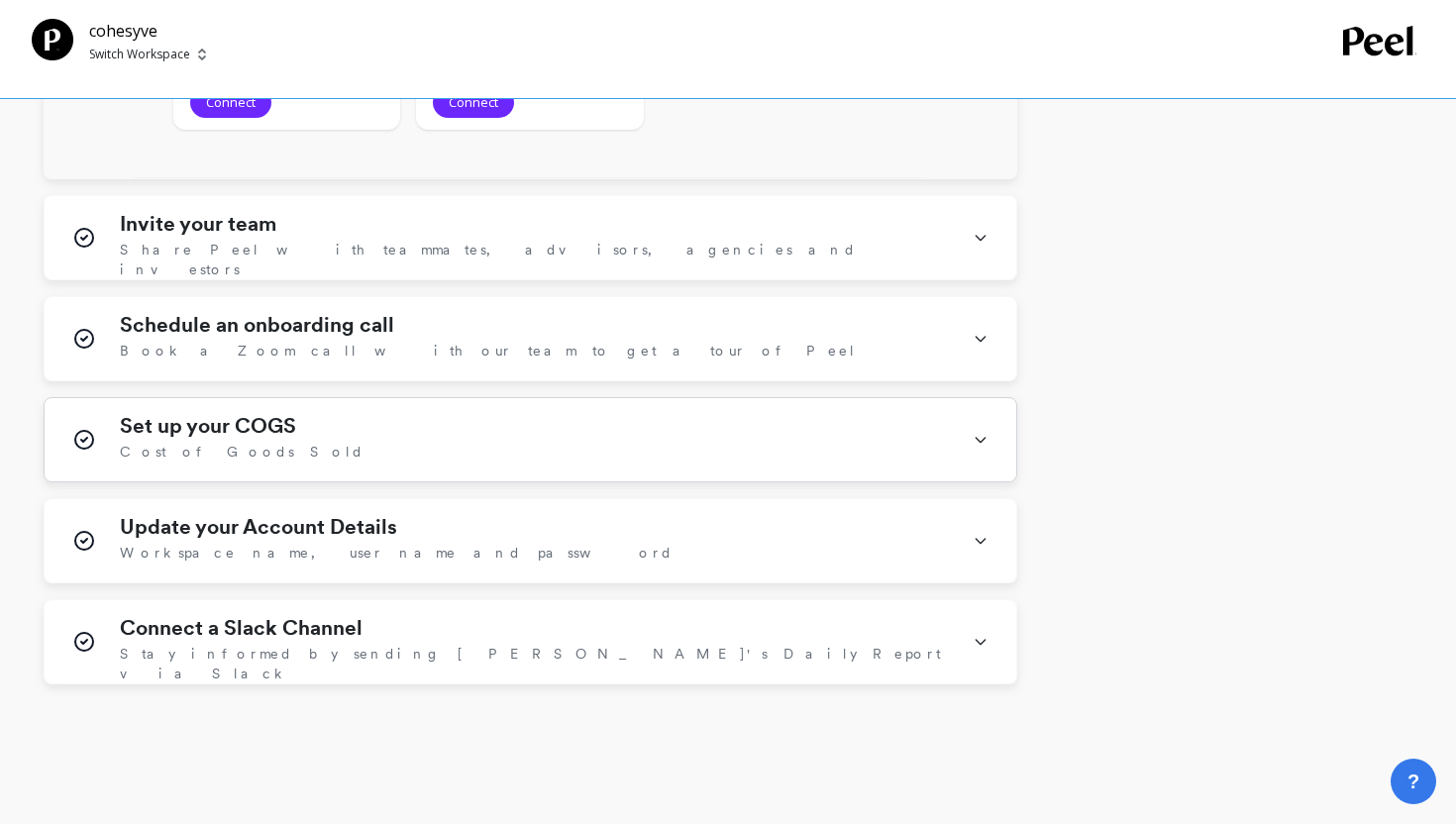 click on "Set up your COGS Cost of Goods Sold" at bounding box center (530, 440) 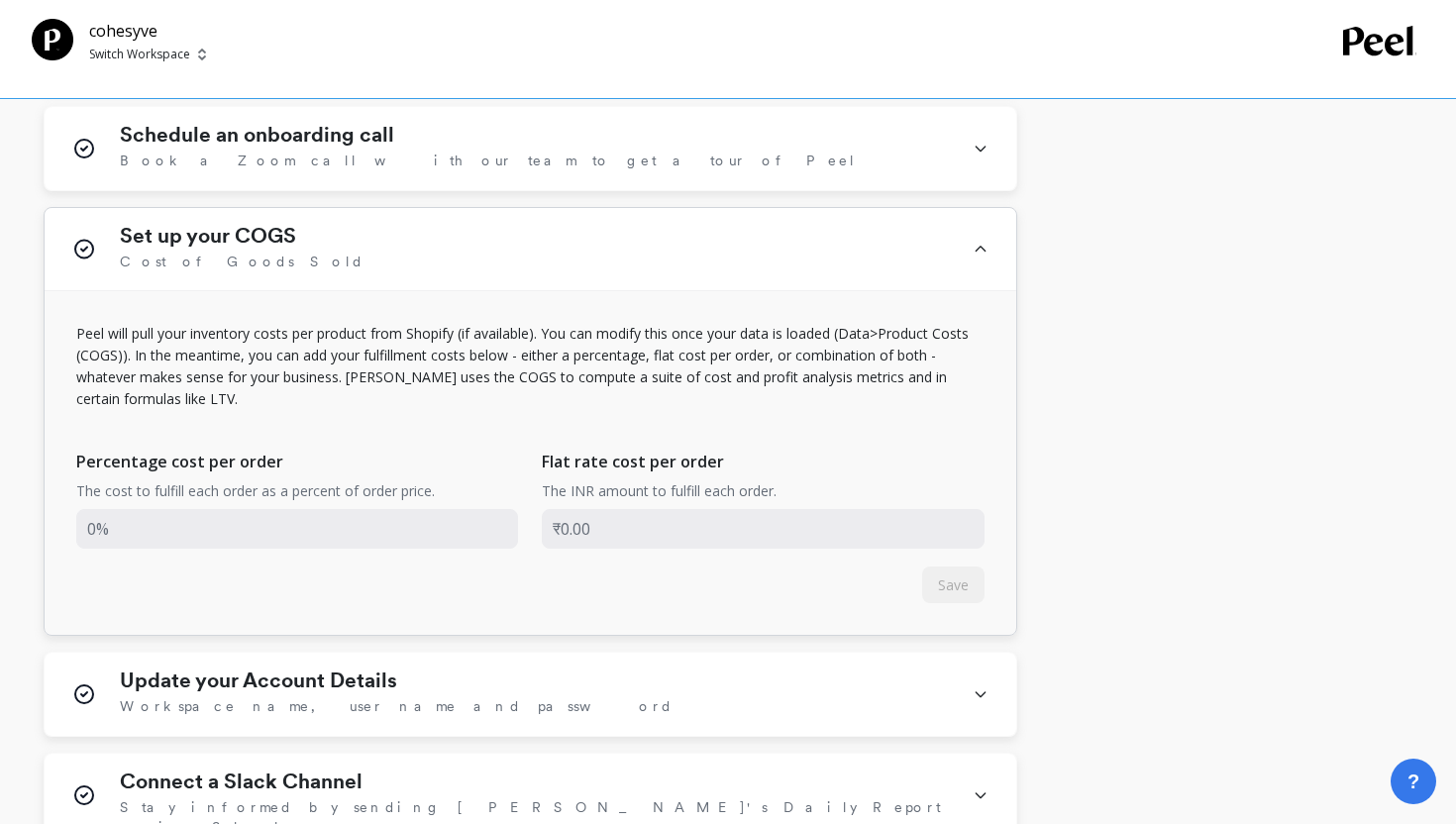 scroll, scrollTop: 2897, scrollLeft: 0, axis: vertical 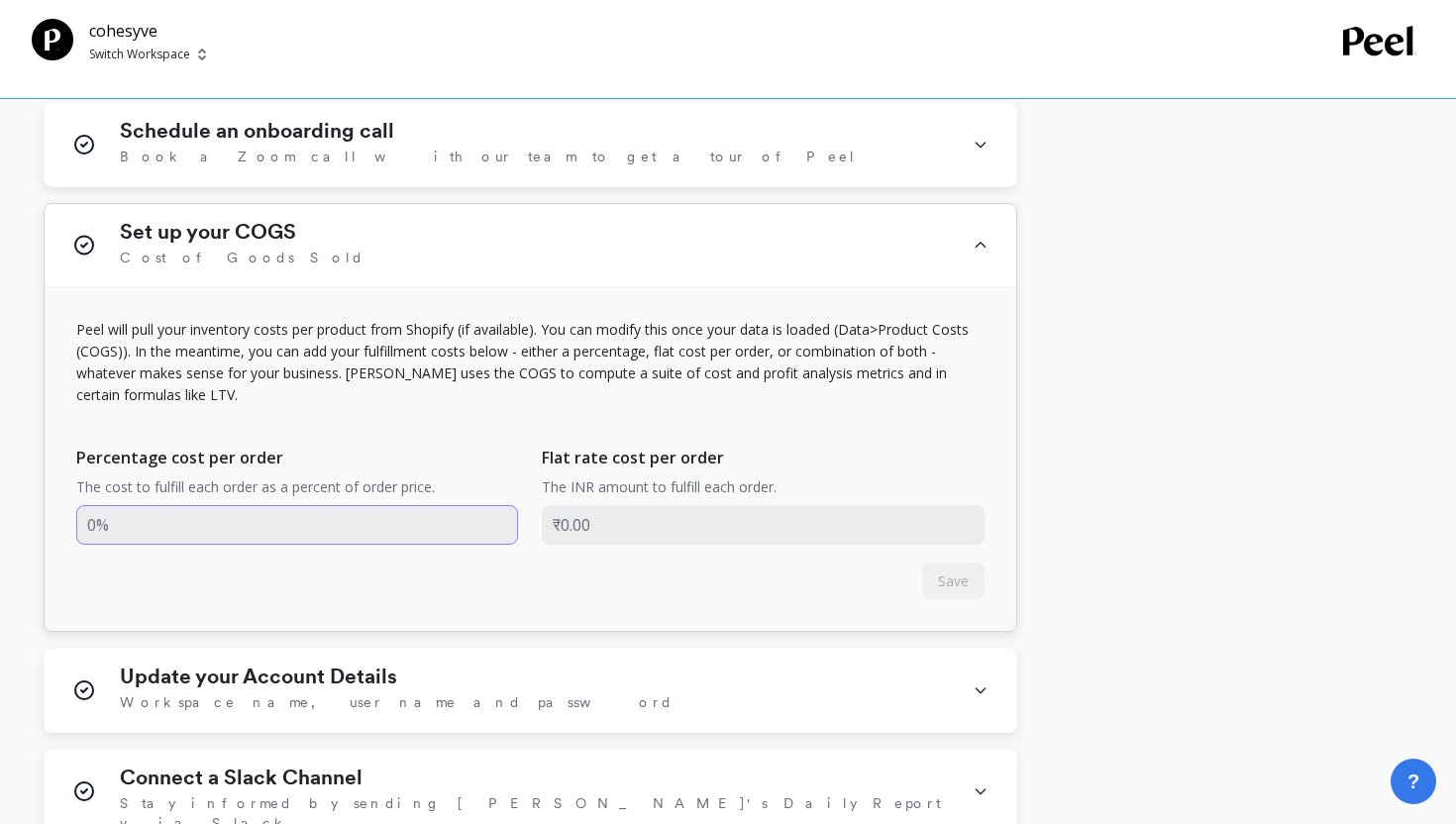click at bounding box center (297, 525) 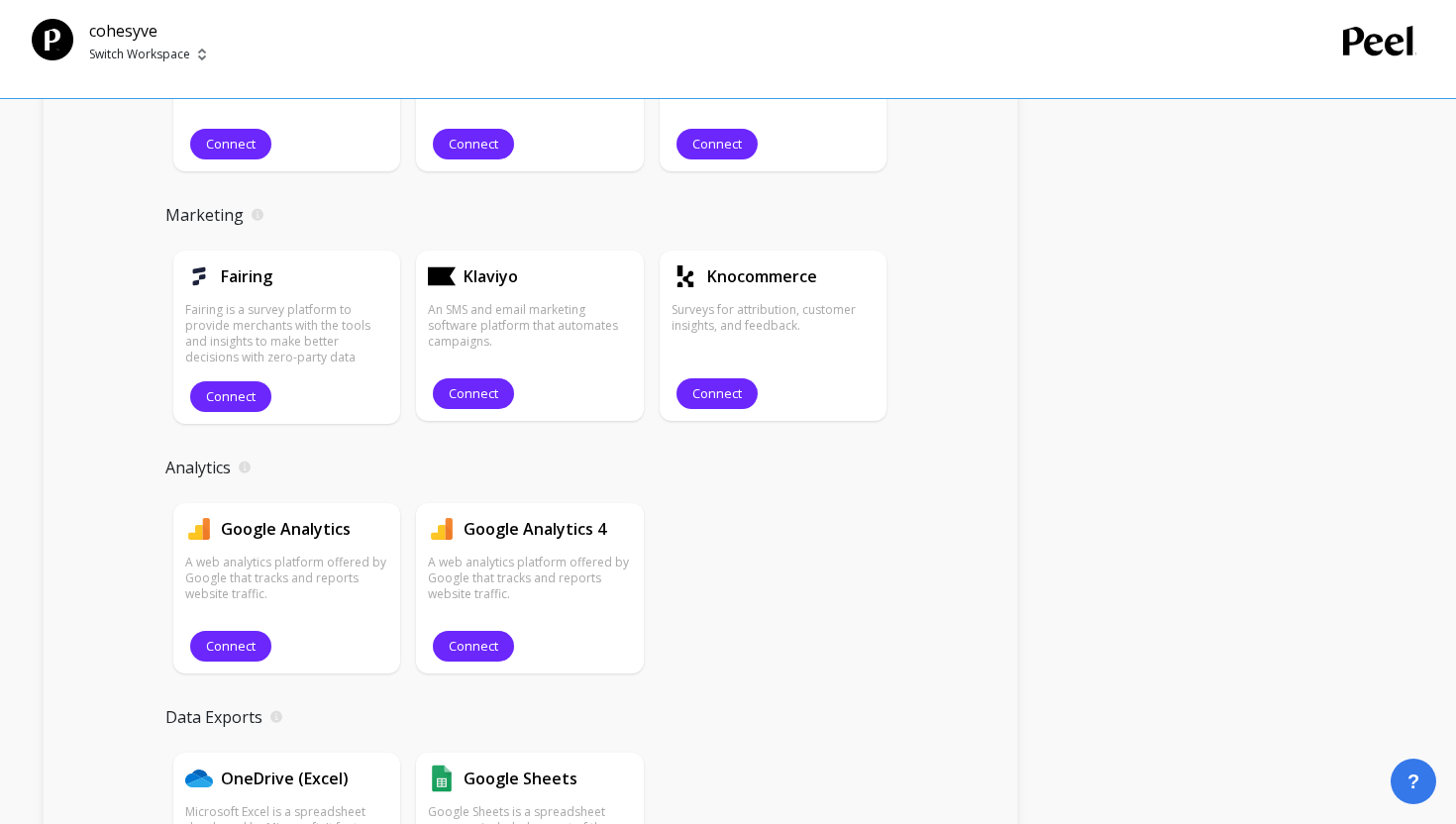 scroll, scrollTop: 2181, scrollLeft: 0, axis: vertical 